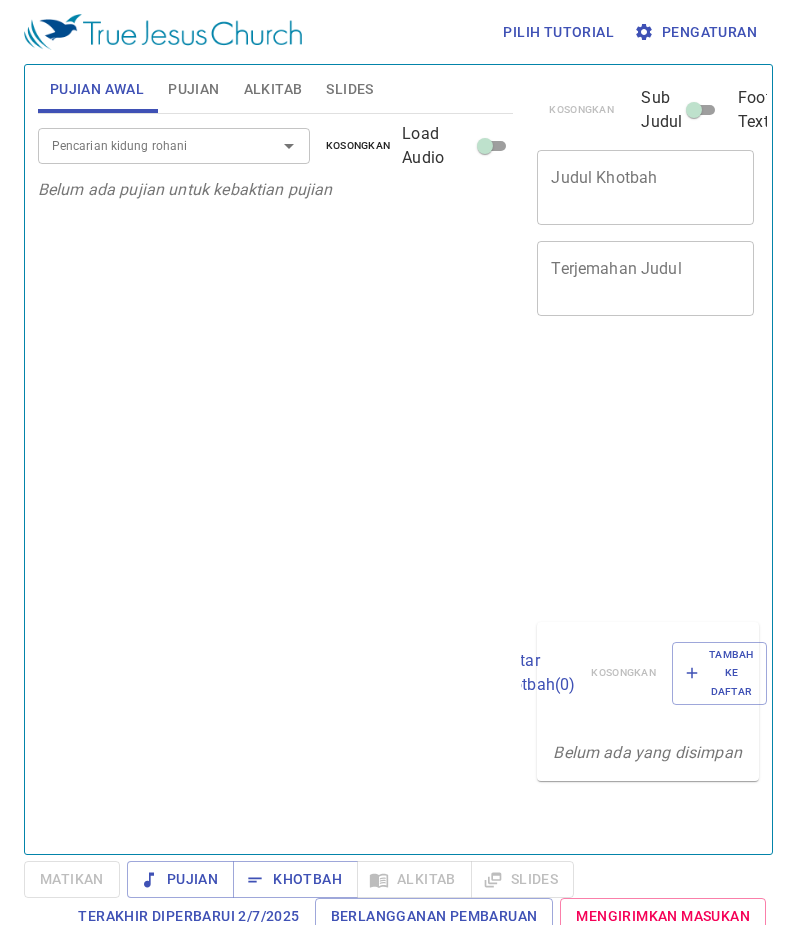 scroll, scrollTop: 0, scrollLeft: 0, axis: both 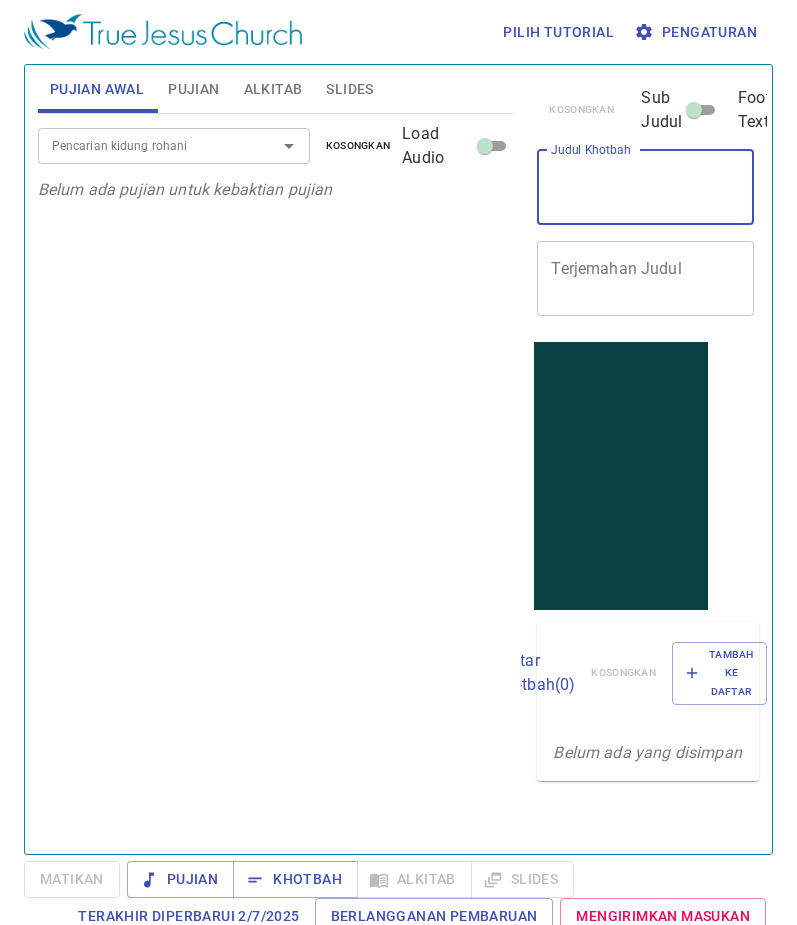 click on "Judul Khotbah" at bounding box center [645, 187] 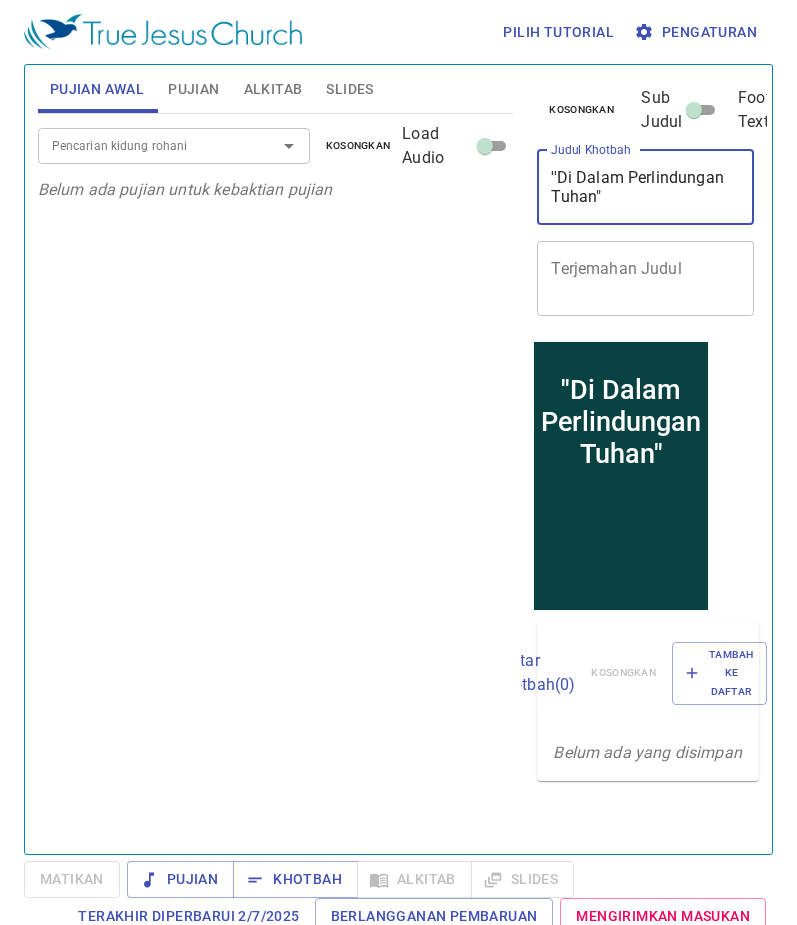 type on "''Di Dalam Perlindungan Tuhan"" 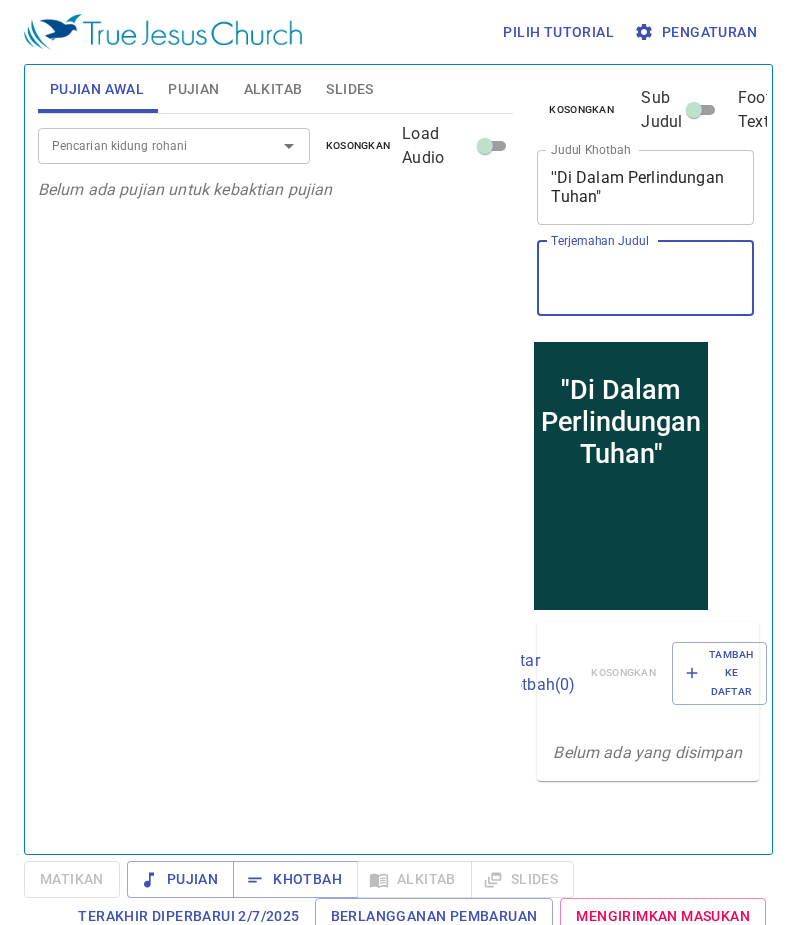 click on "Terjemahan Judul" at bounding box center [645, 278] 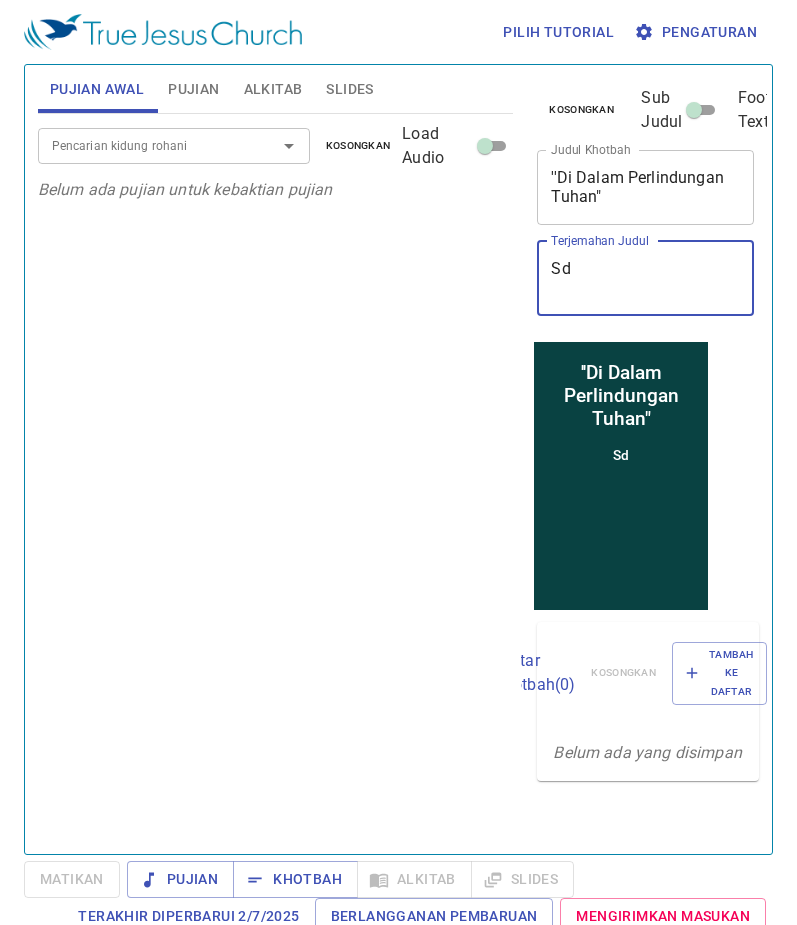 type on "S" 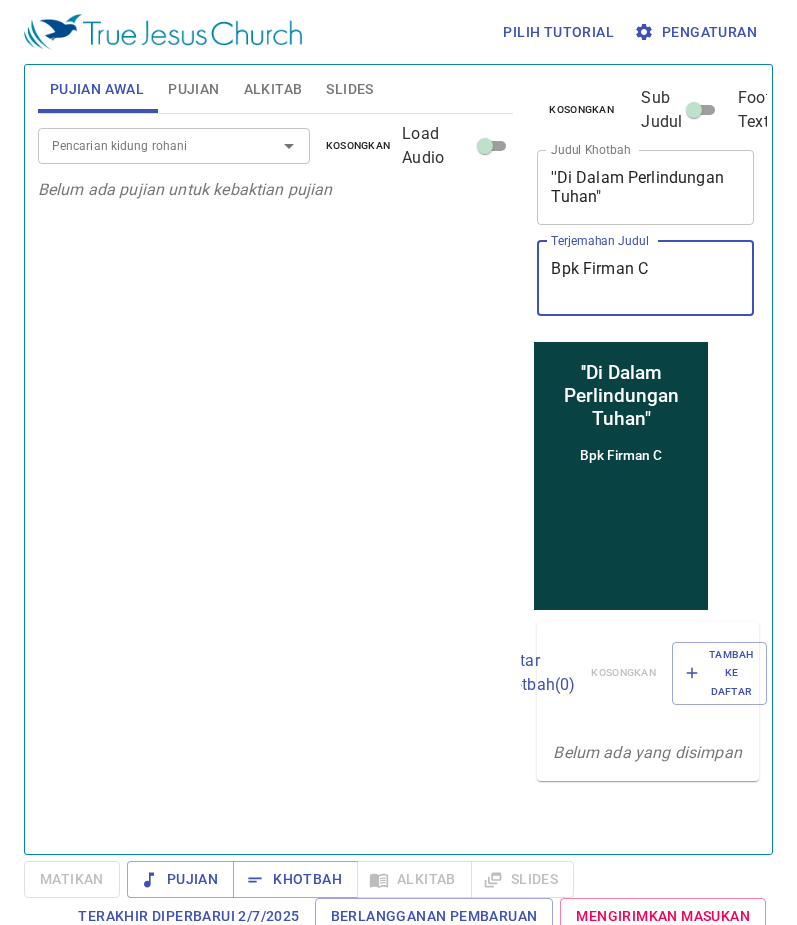 type on "Bpk Firman C" 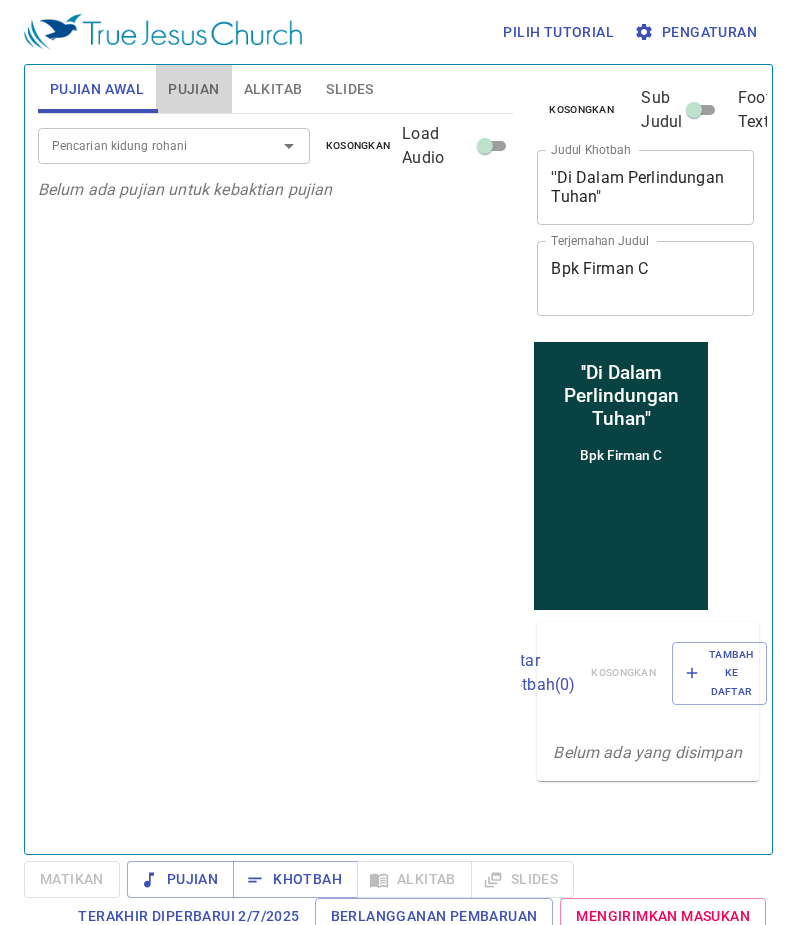 click on "Pujian" at bounding box center (193, 89) 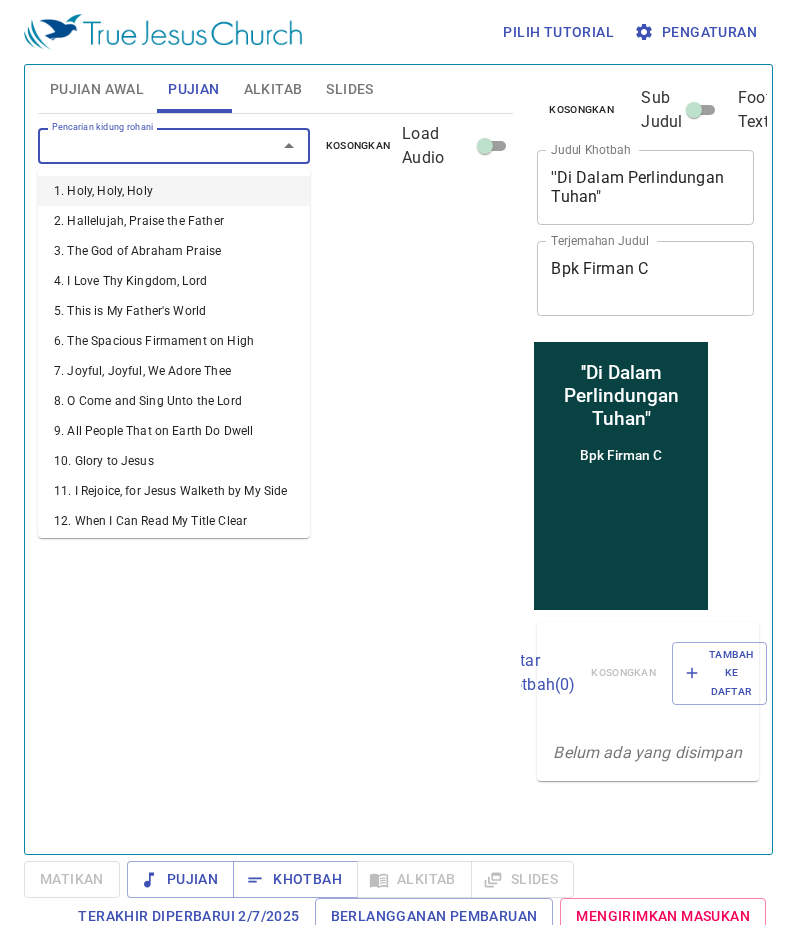 click on "Pencarian kidung rohani" at bounding box center [144, 145] 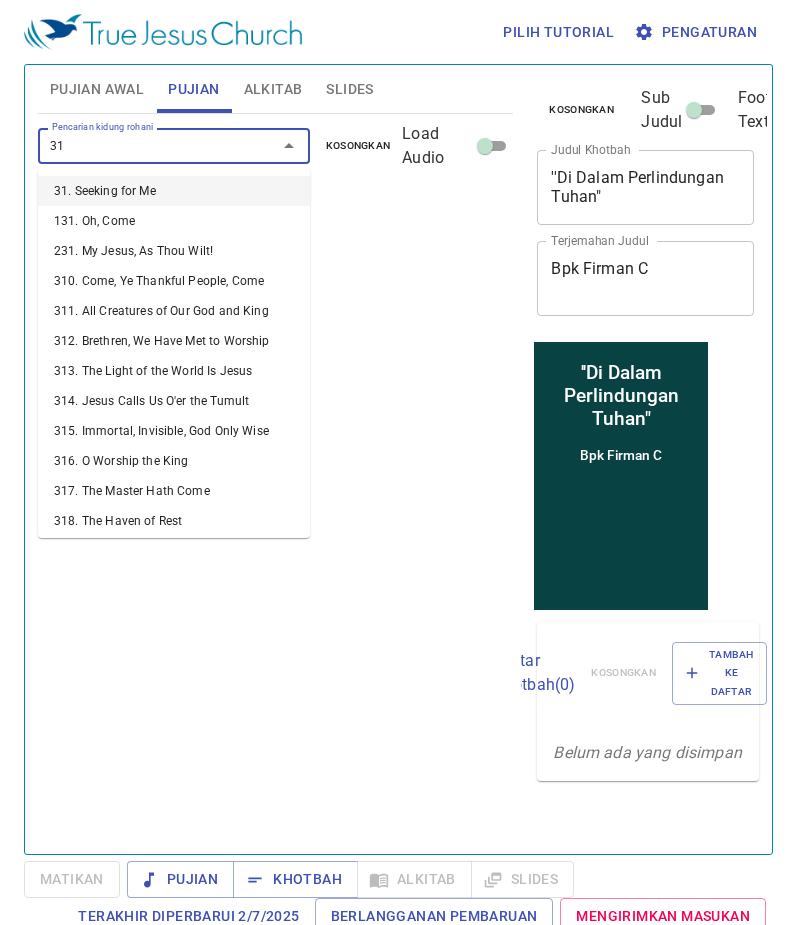 type on "313" 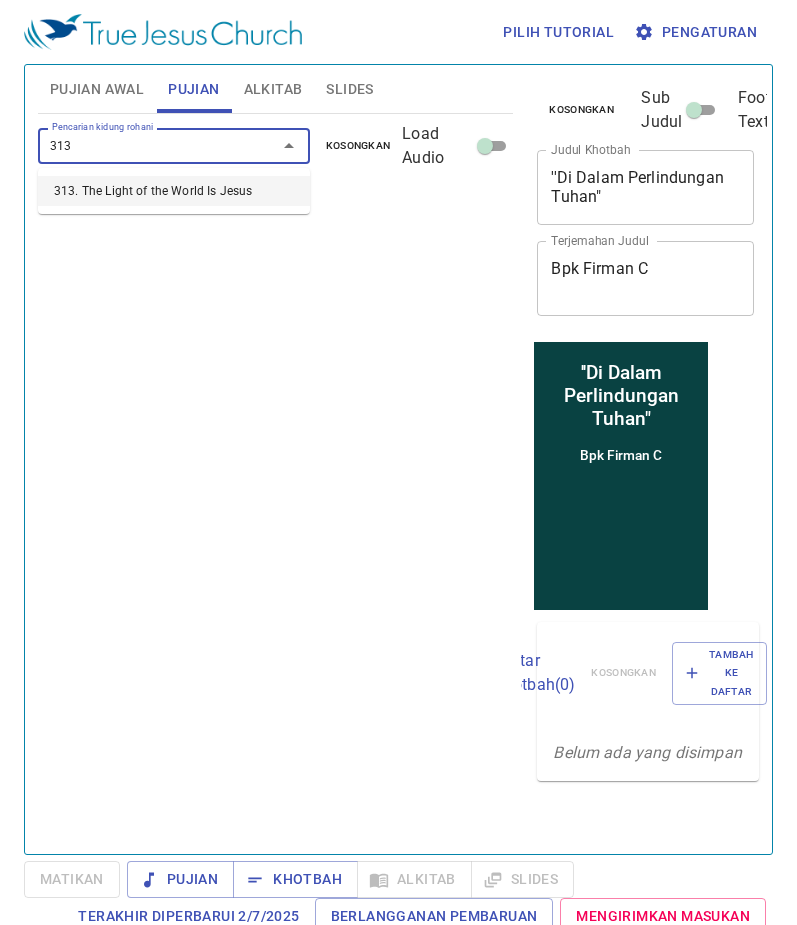 click on "313. The Light of the World Is Jesus" at bounding box center (174, 191) 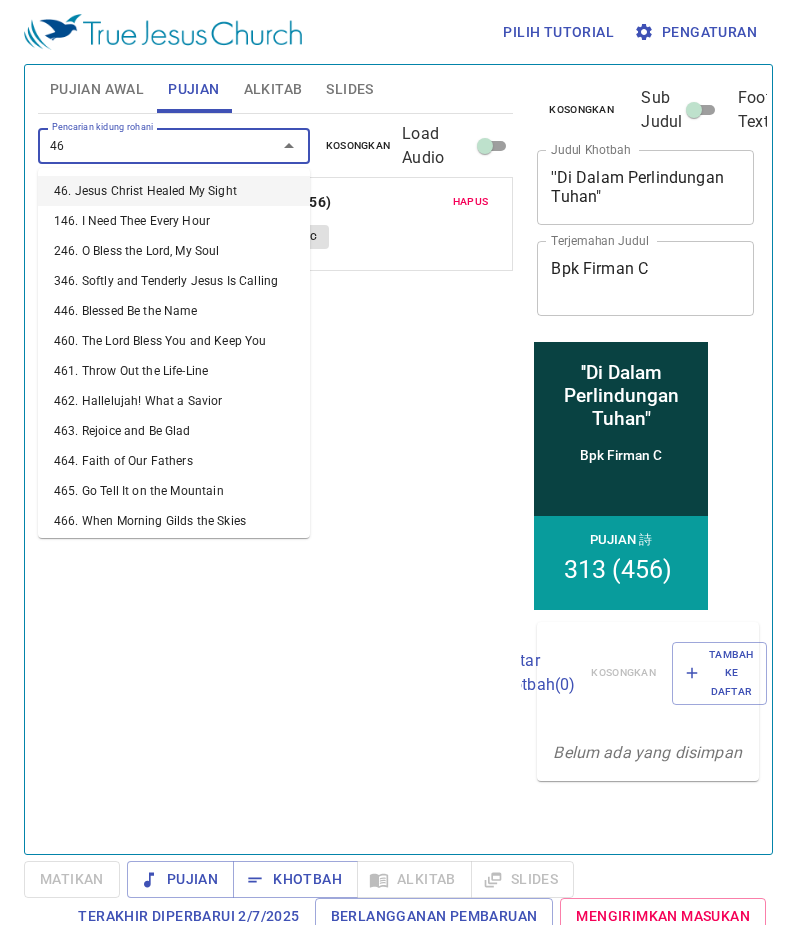 type on "465" 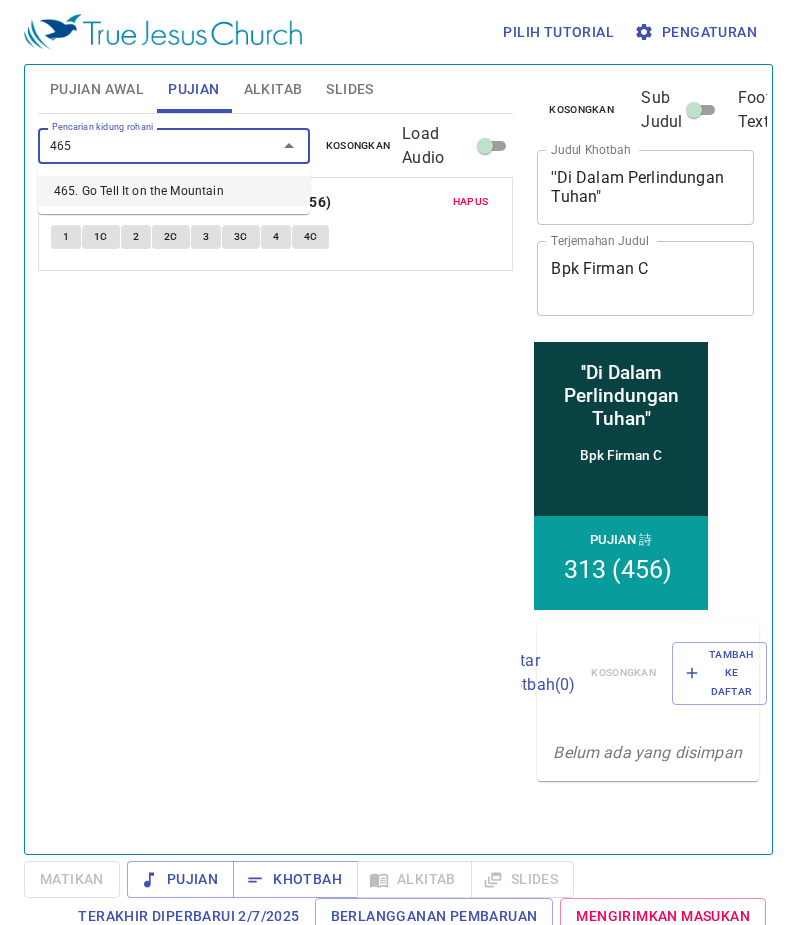 click on "465. Go Tell It on the Mountain" at bounding box center [174, 191] 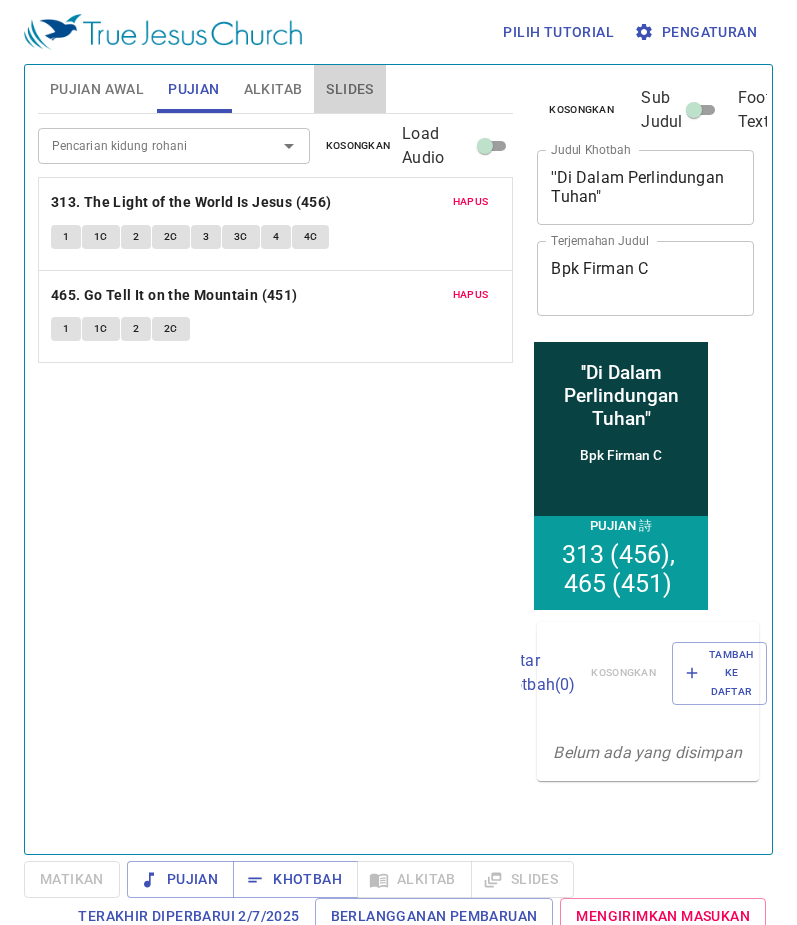 click on "Slides" at bounding box center (349, 89) 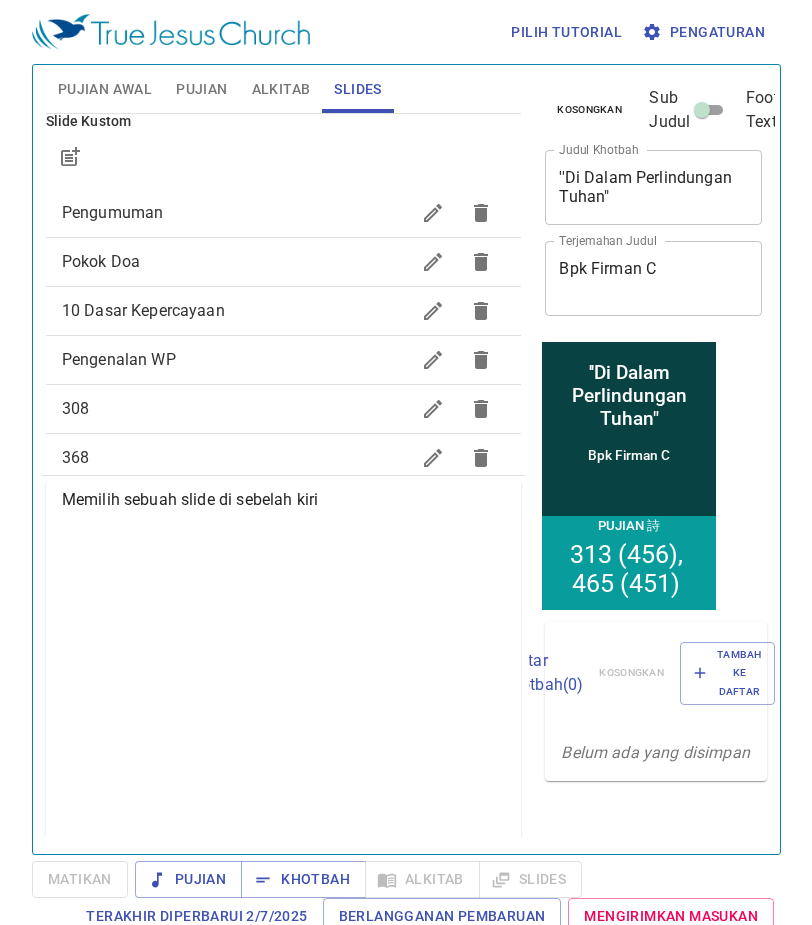 scroll, scrollTop: 300, scrollLeft: 0, axis: vertical 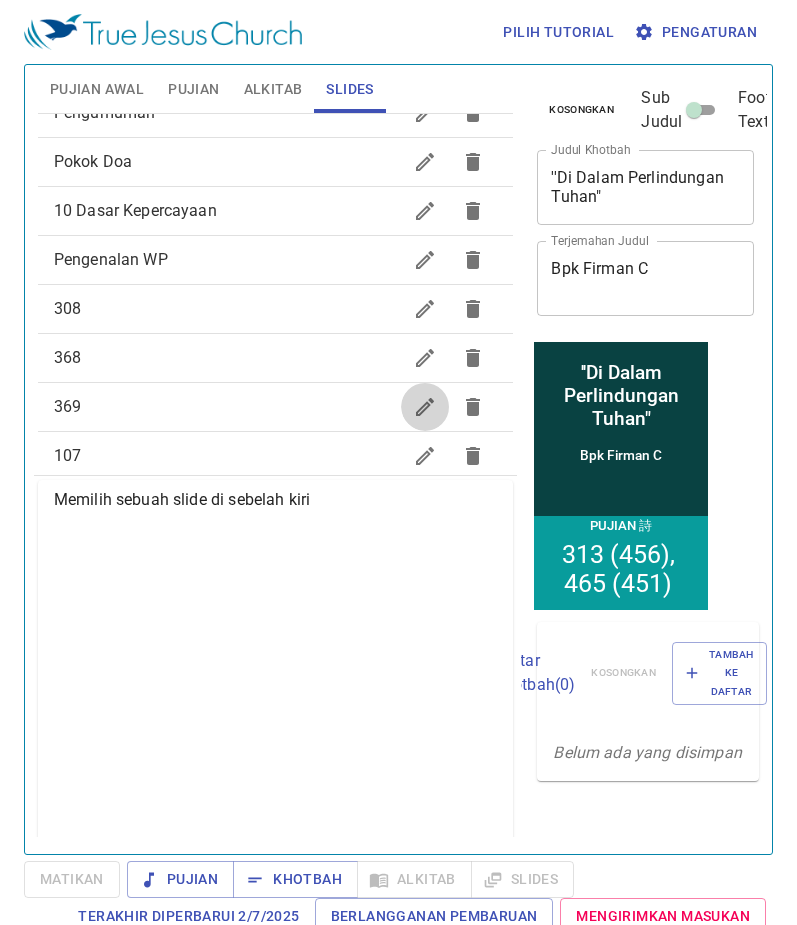 click 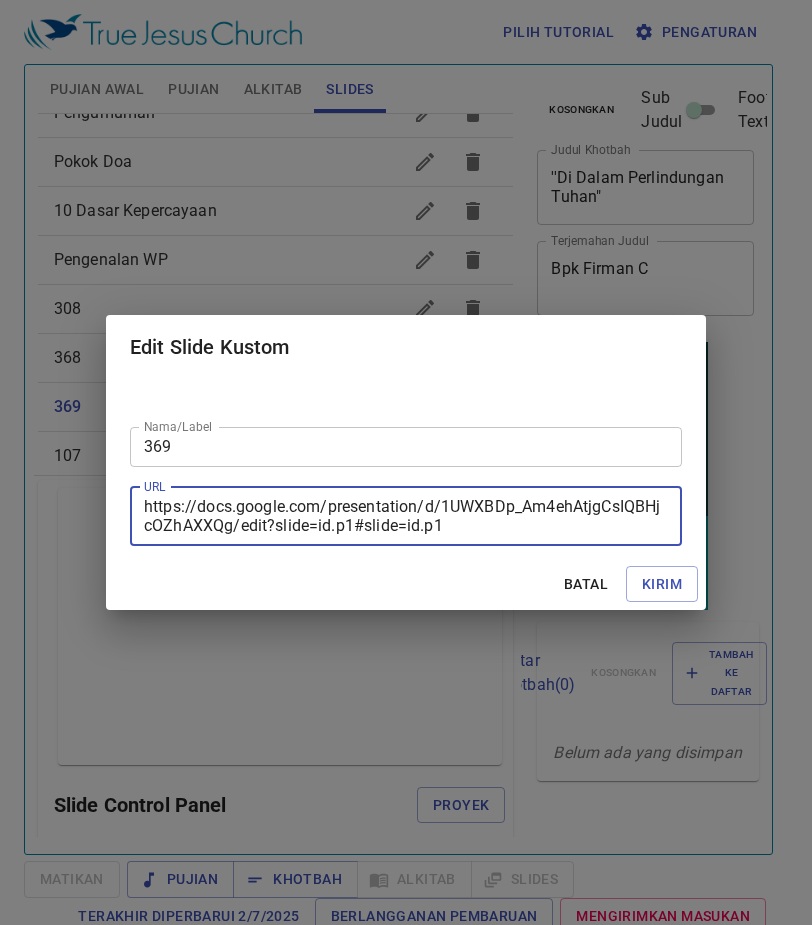 click on "https://docs.google.com/presentation/d/1UWXBDp_Am4ehAtjgCsIQBHjcOZhAXXQg/edit?slide=id.p1#slide=id.p1" at bounding box center [406, 516] 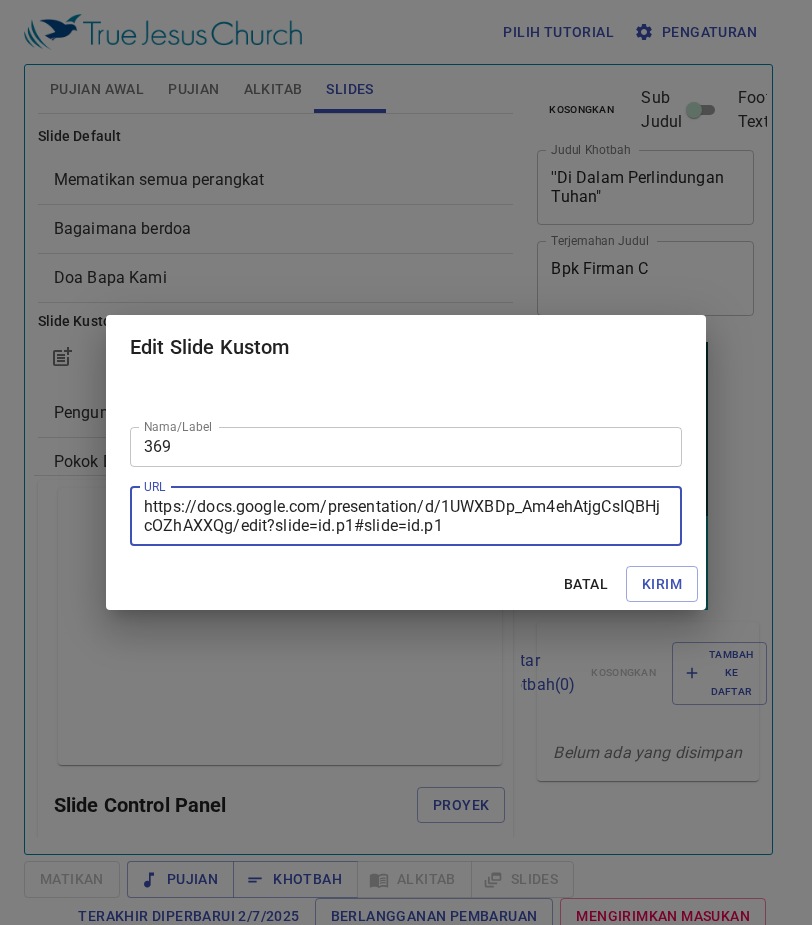 scroll, scrollTop: 0, scrollLeft: 0, axis: both 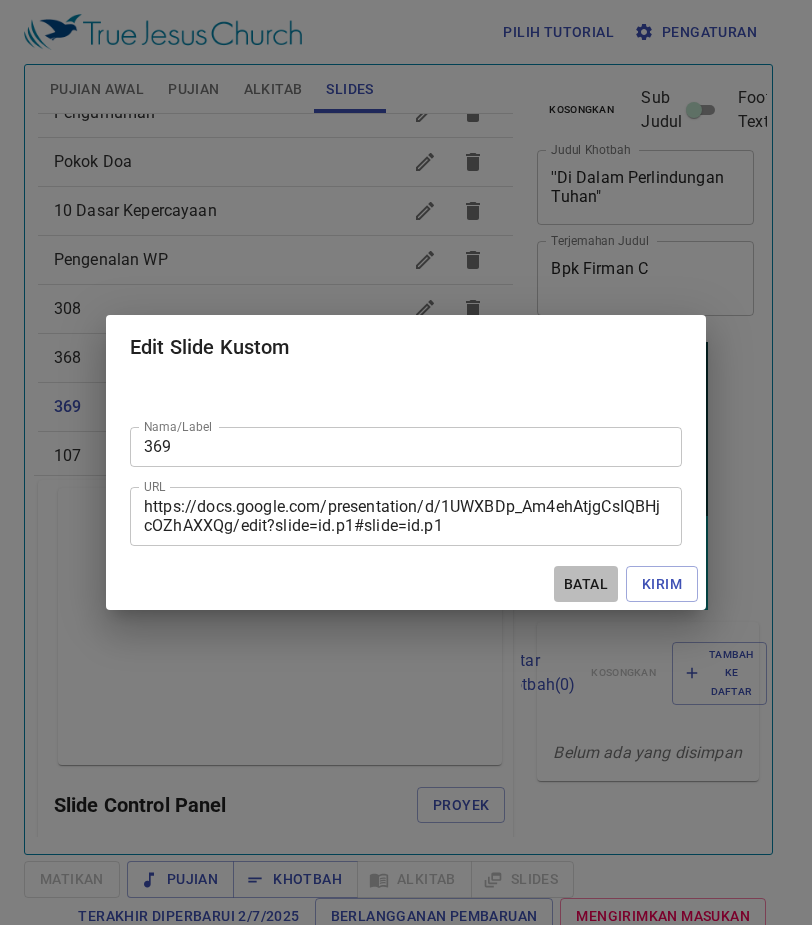 click on "Batal" at bounding box center (586, 584) 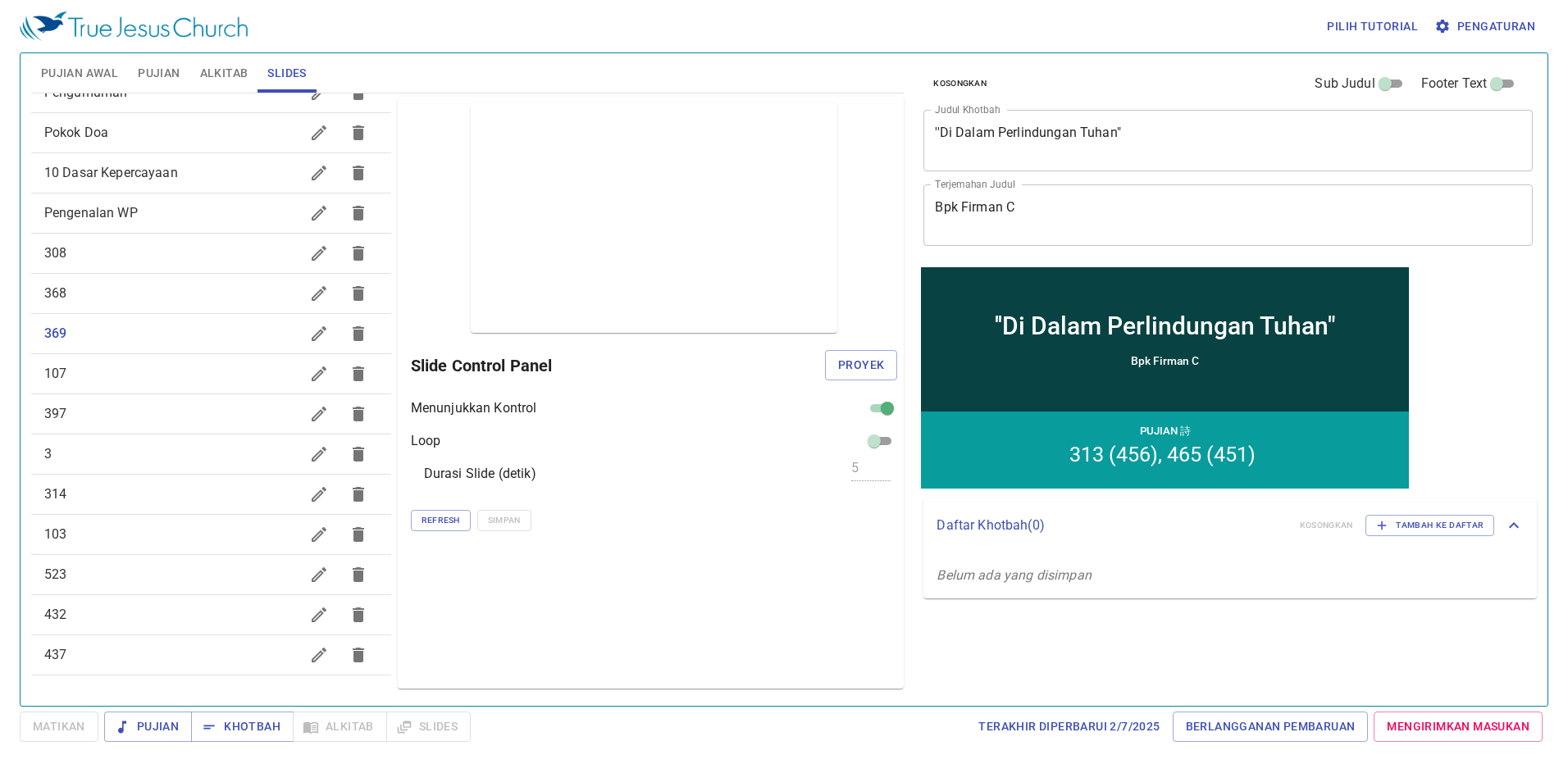 scroll, scrollTop: 0, scrollLeft: 0, axis: both 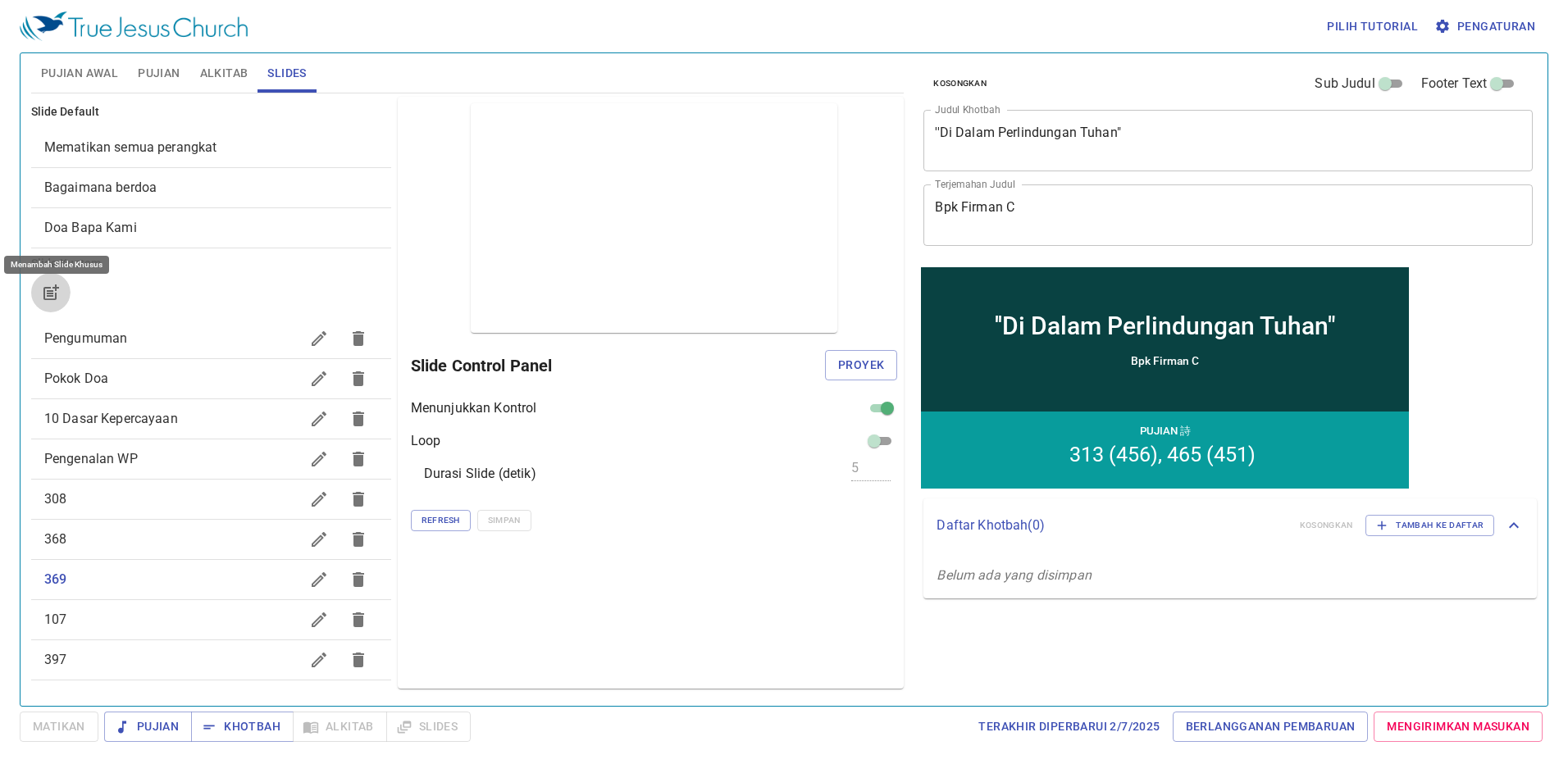 click at bounding box center (51, 293) 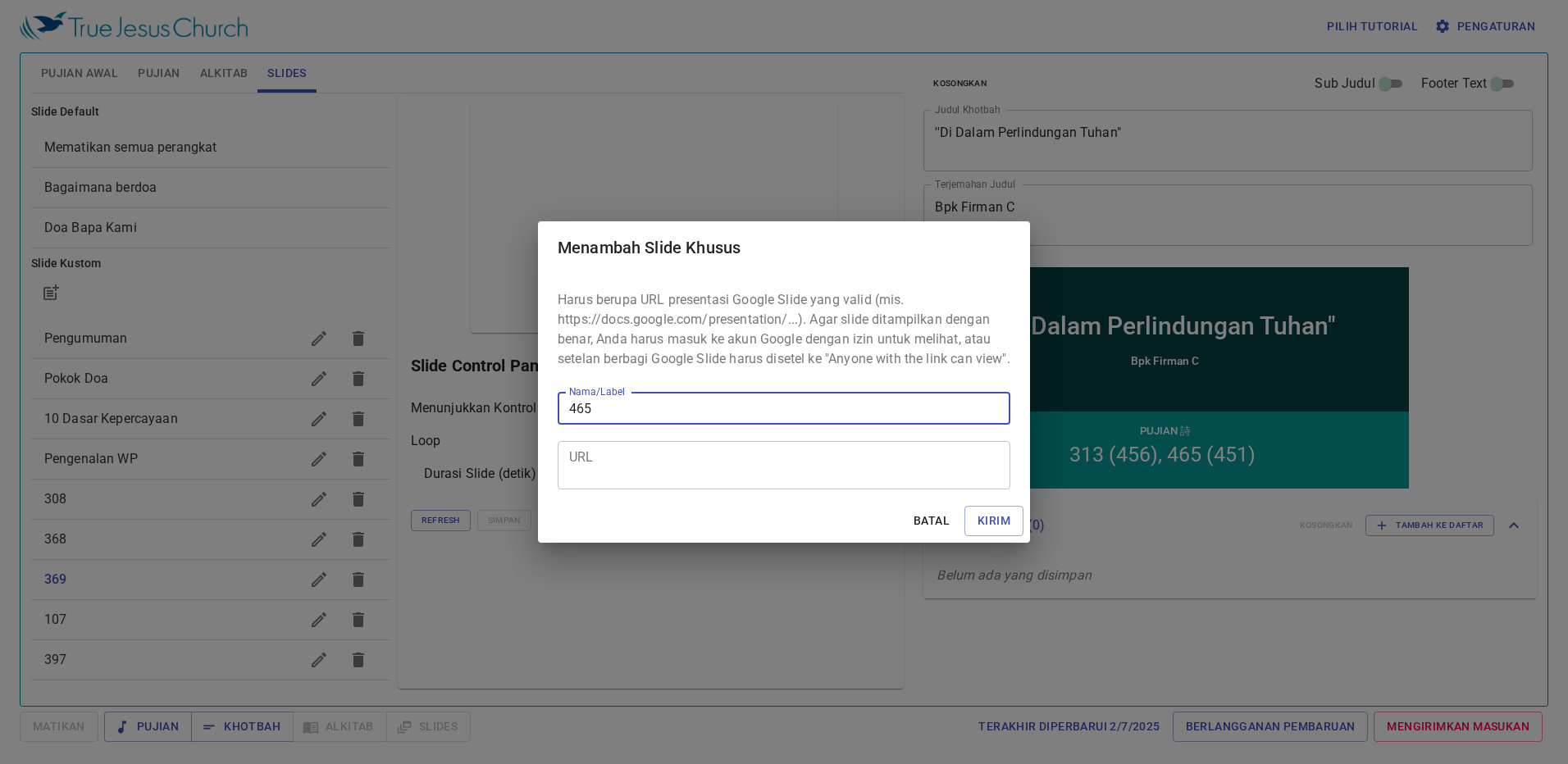 type on "465" 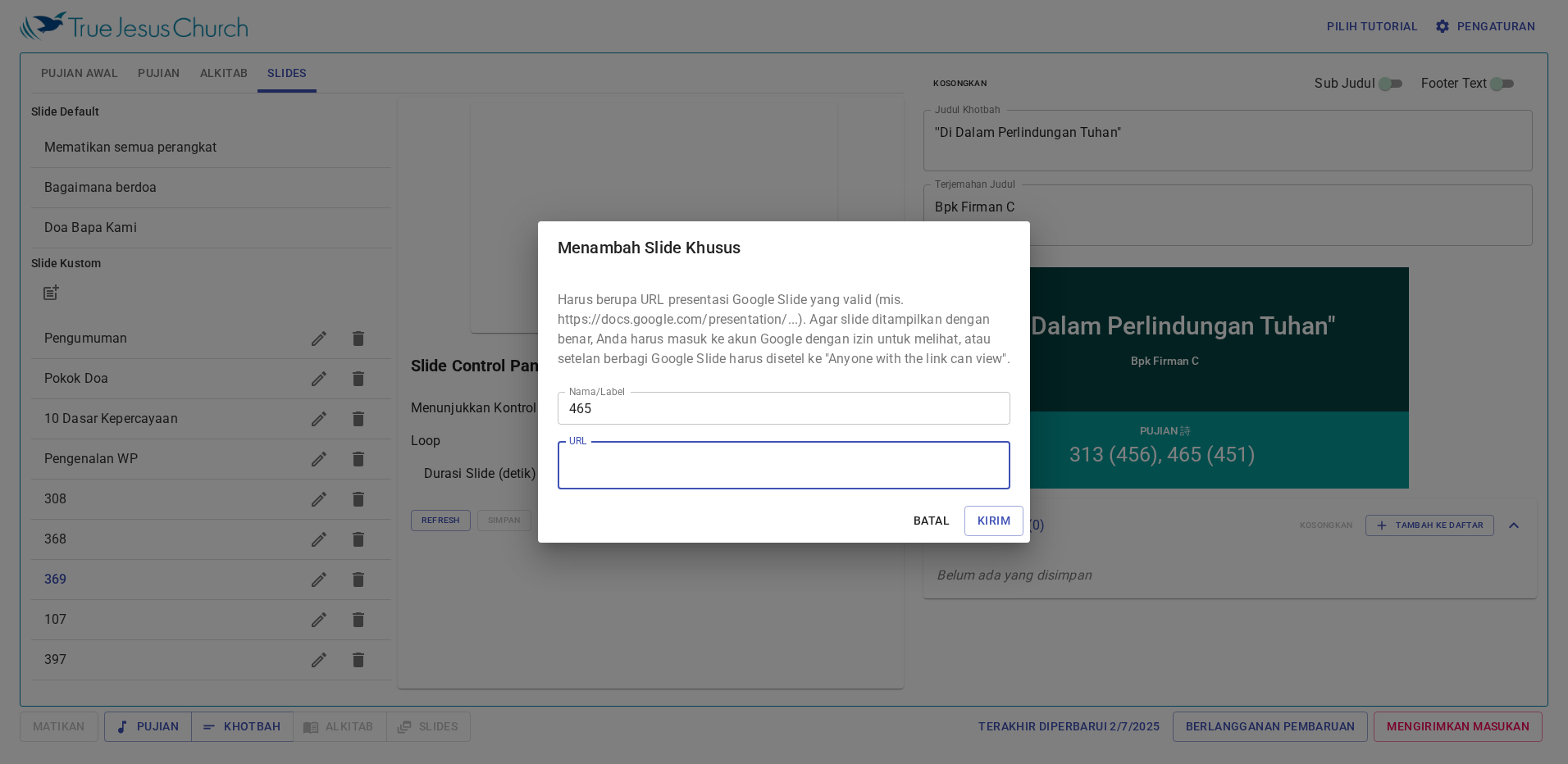 paste on "https://docs.google.com/presentation/d/10VgFgmRYMTxMIUbolLIUfJ-Xc52ukUB9/edit?usp=drive_link&ouid=112772894557891835646&rtpof=true&sd=true" 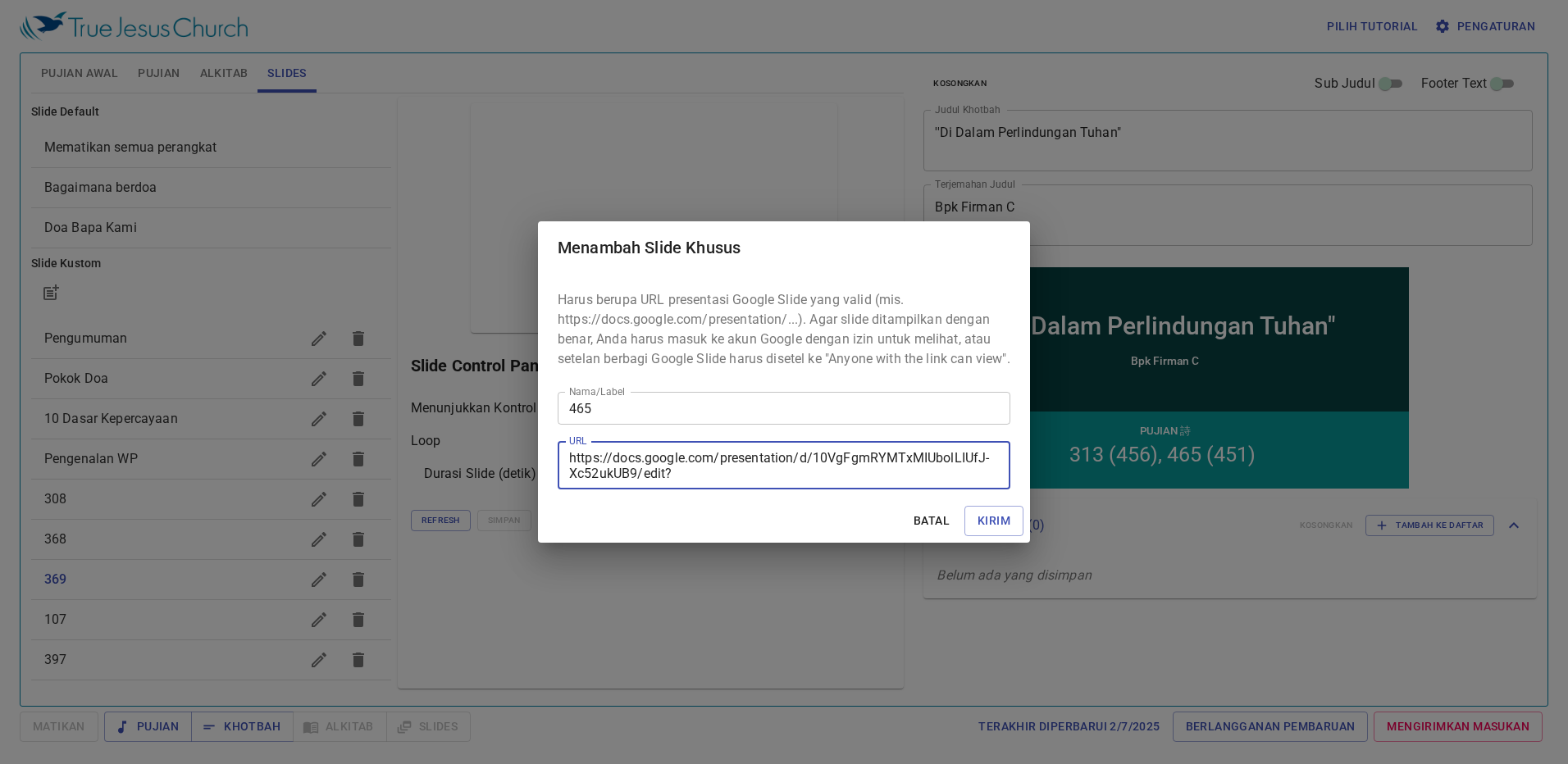scroll, scrollTop: 16, scrollLeft: 0, axis: vertical 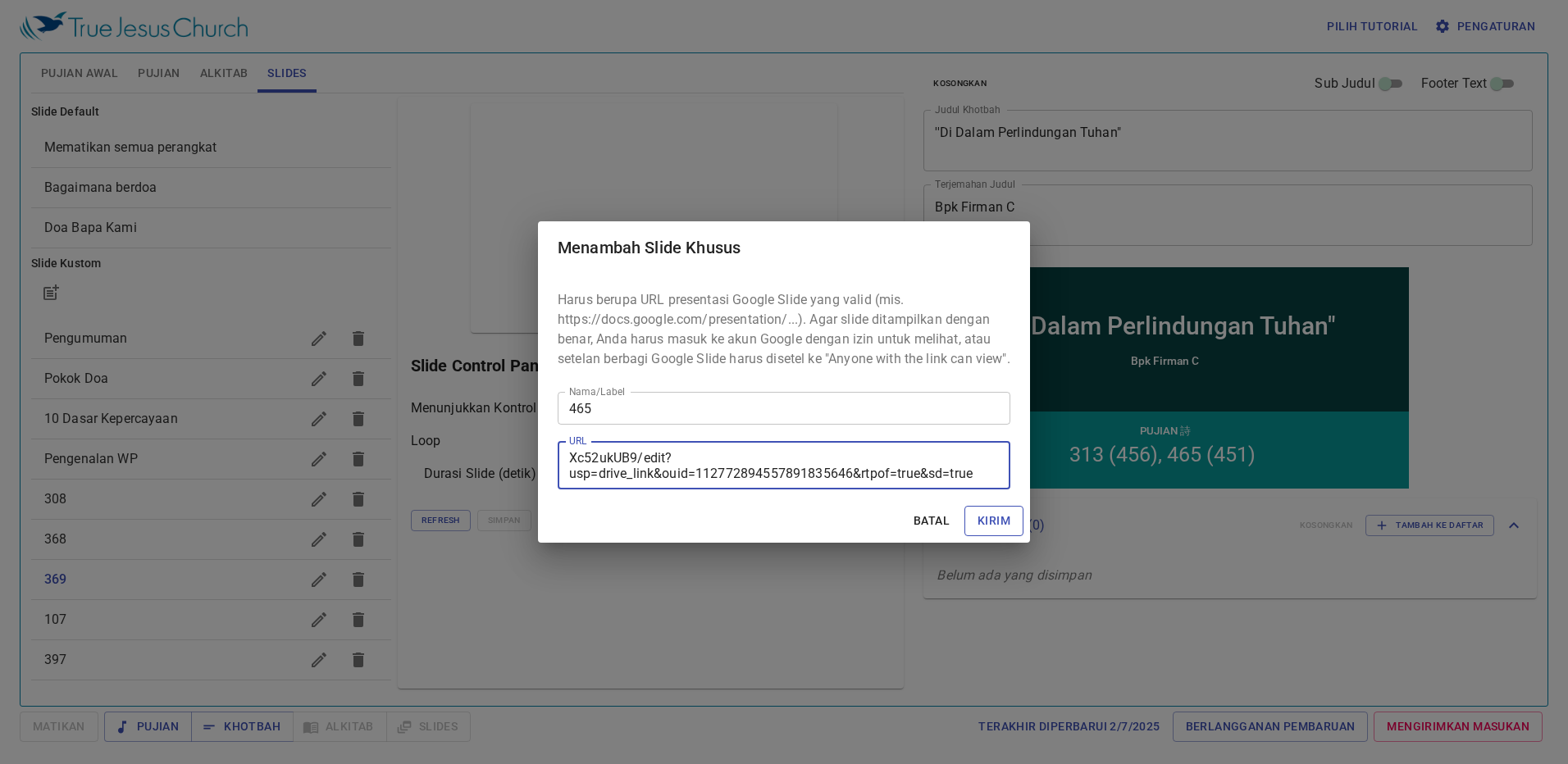 type on "https://docs.google.com/presentation/d/10VgFgmRYMTxMIUbolLIUfJ-Xc52ukUB9/edit?usp=drive_link&ouid=112772894557891835646&rtpof=true&sd=true" 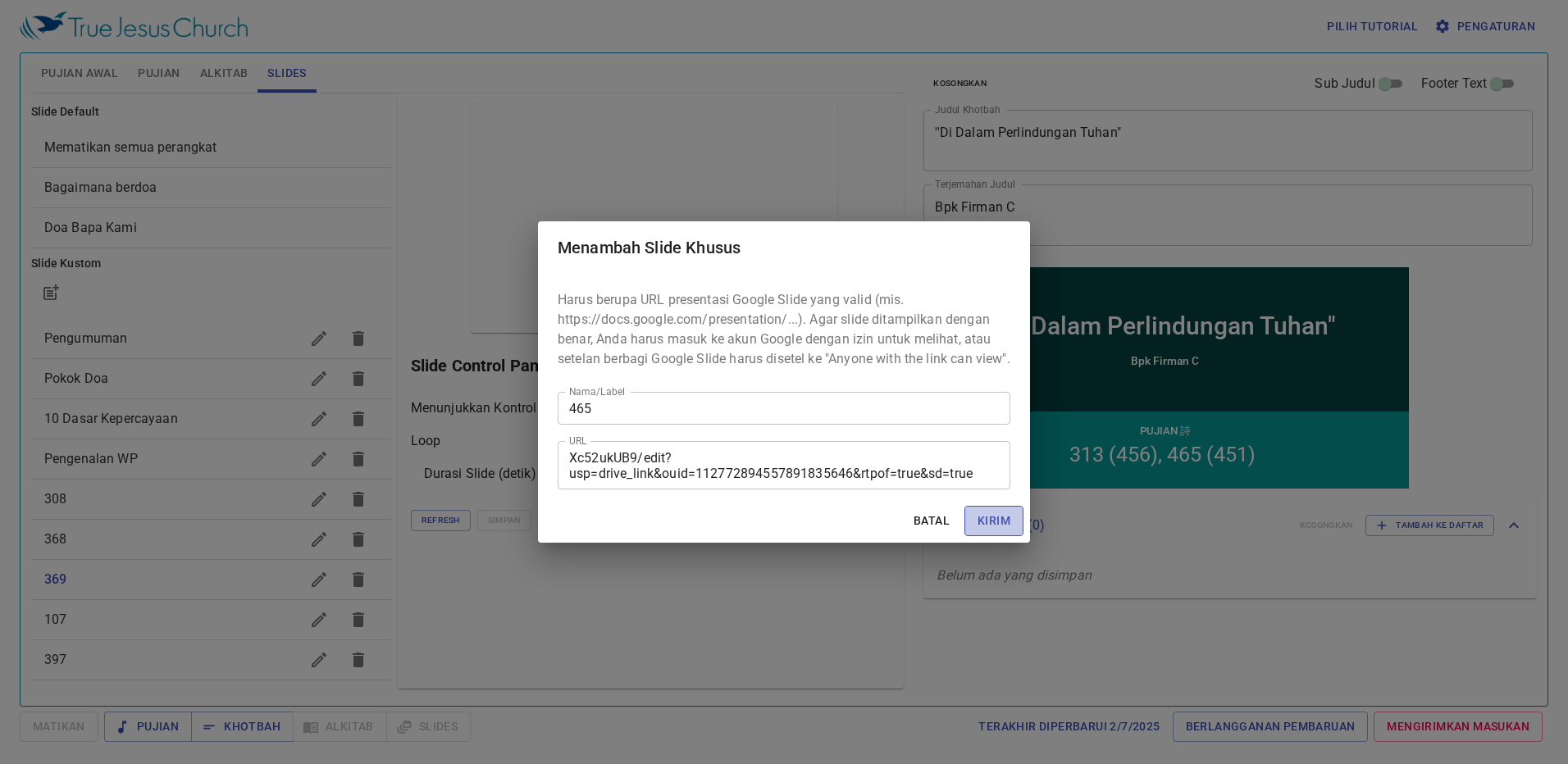 click on "Kirim" at bounding box center [994, 521] 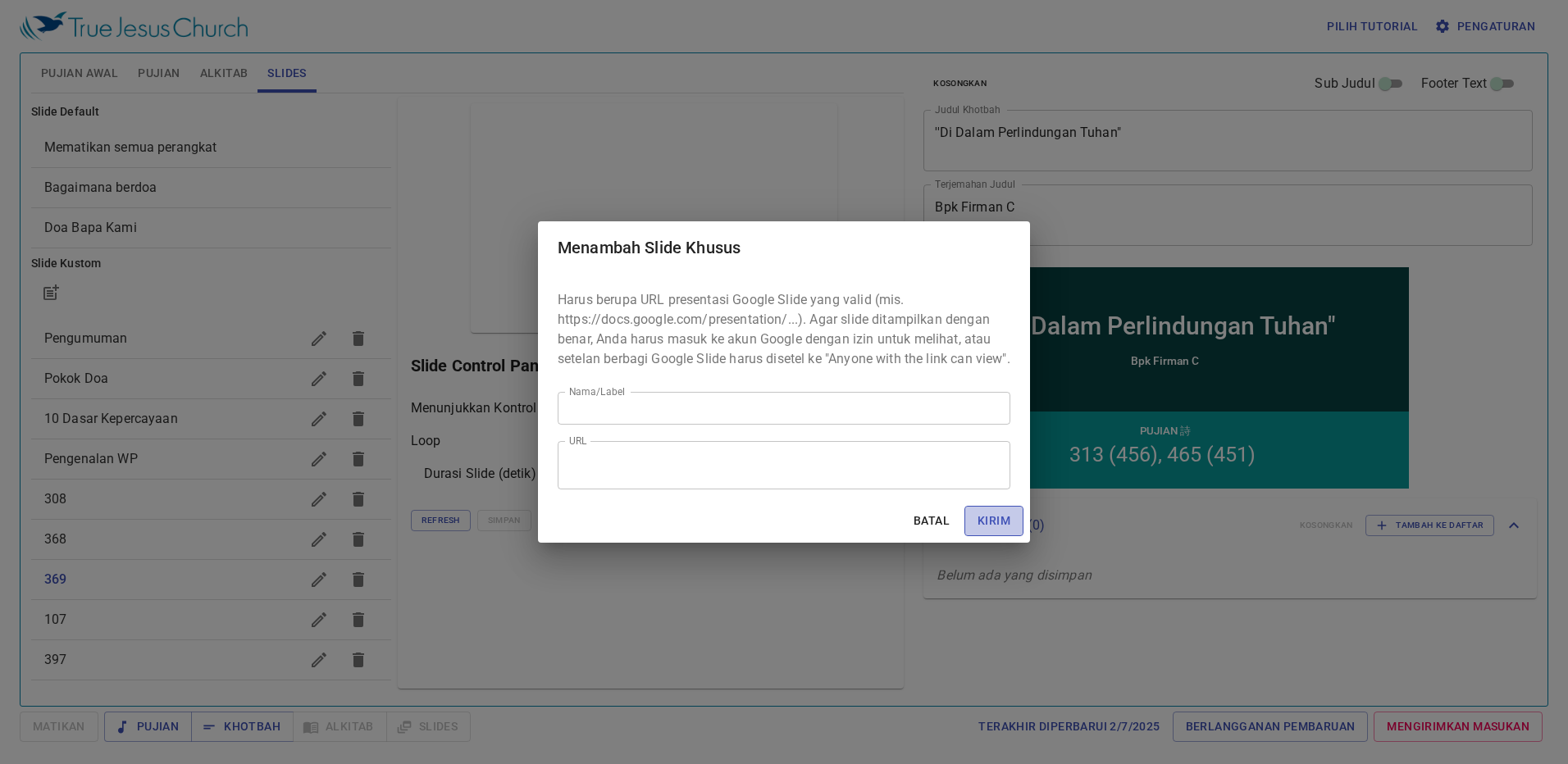 scroll, scrollTop: 0, scrollLeft: 0, axis: both 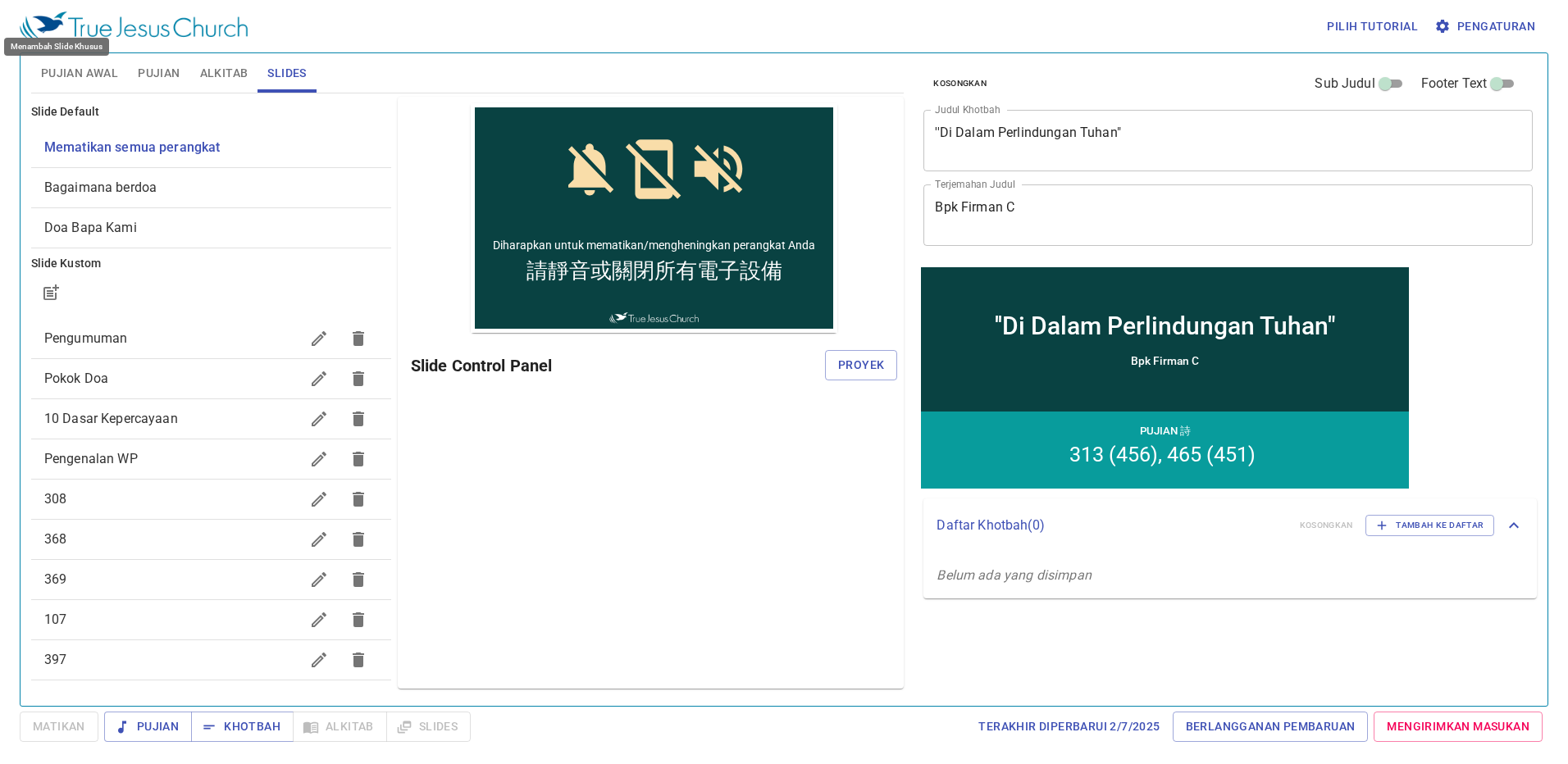 click on "465" at bounding box center [171, 941] 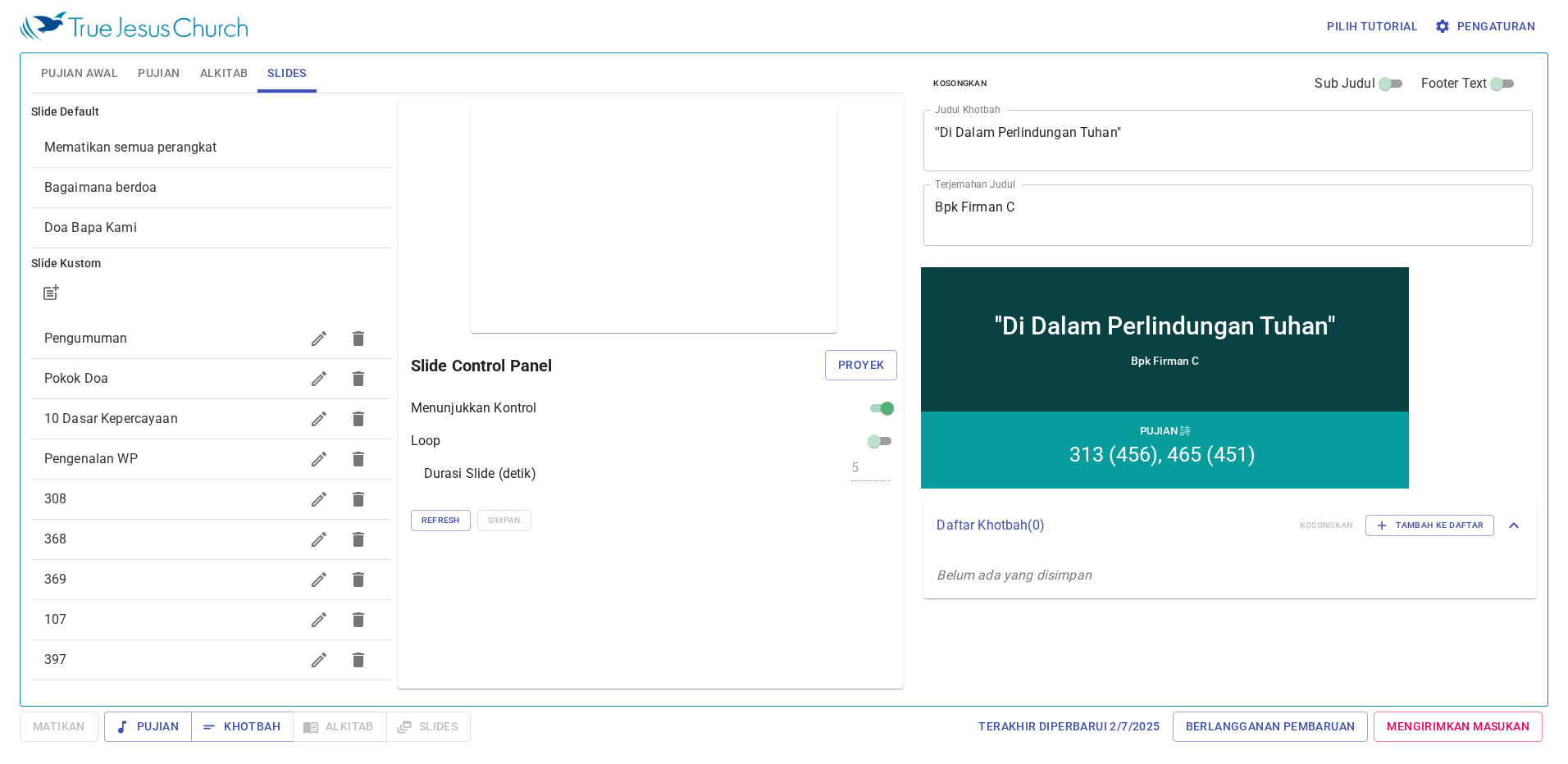 scroll, scrollTop: 286, scrollLeft: 0, axis: vertical 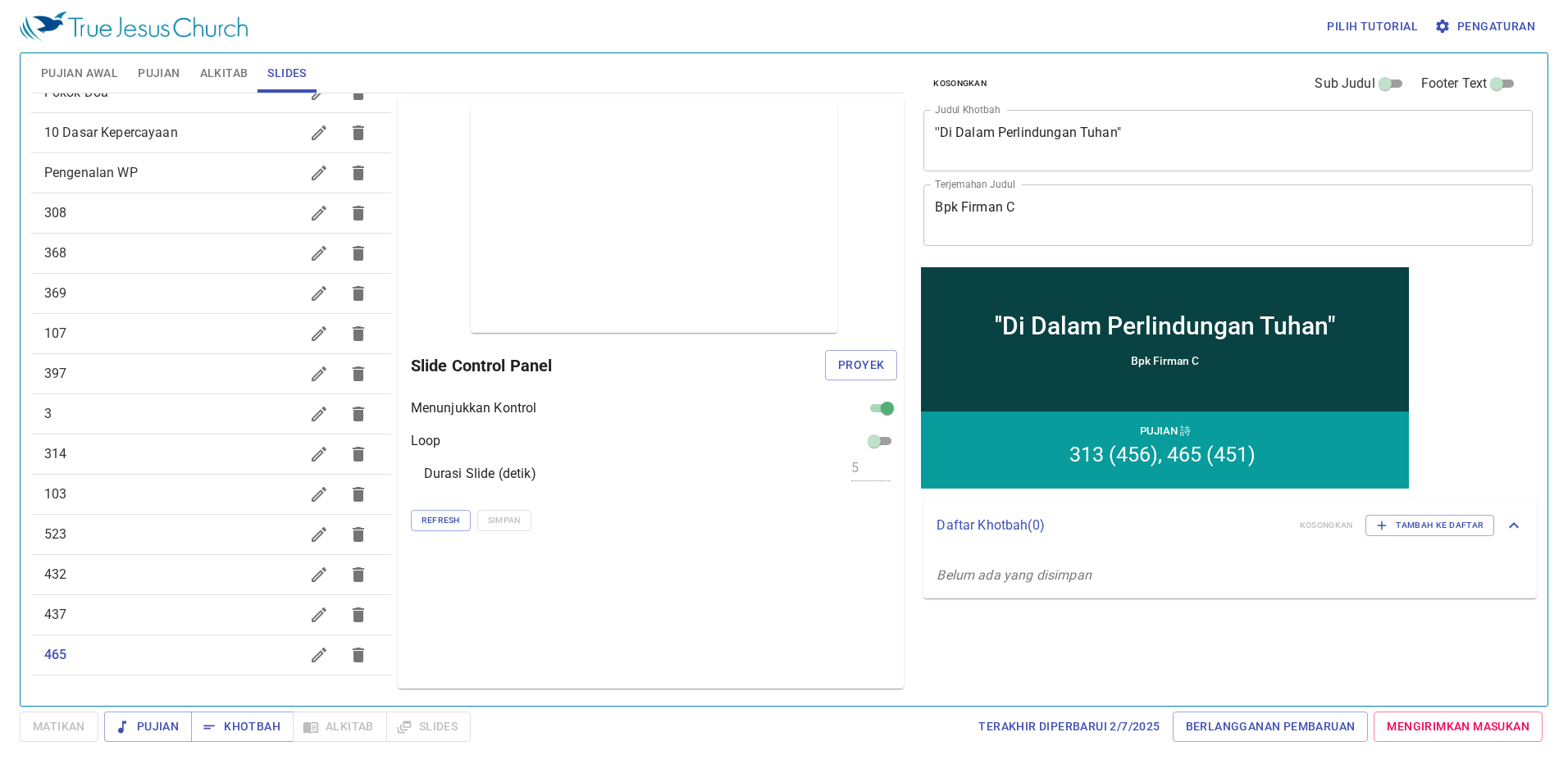 click on "Pujian" at bounding box center [158, 73] 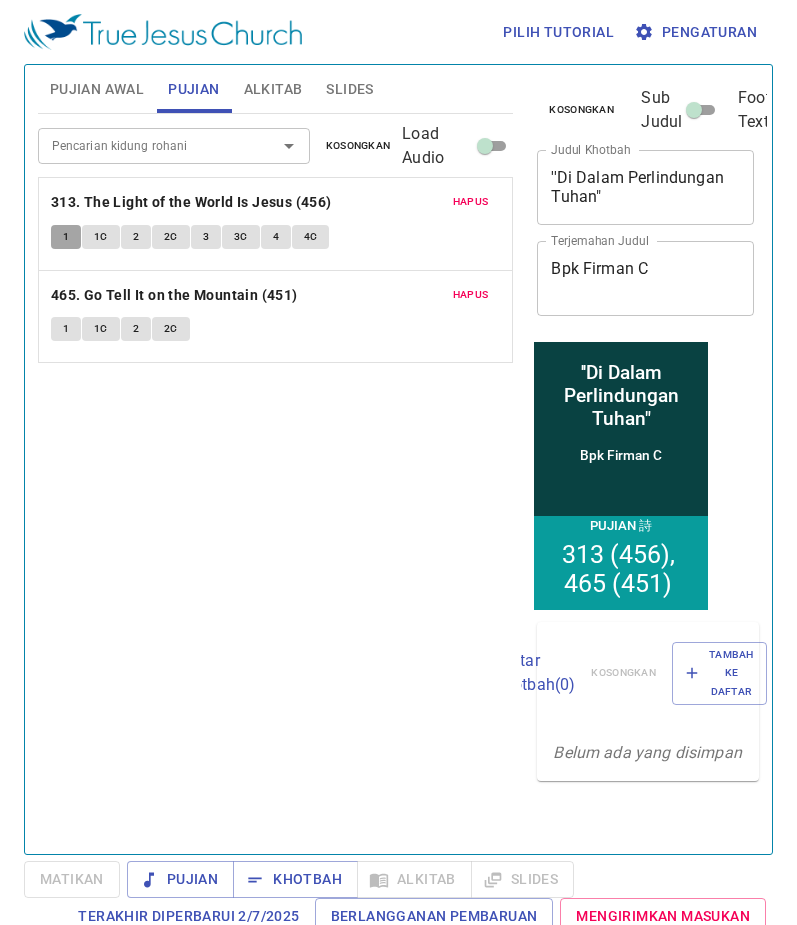 click on "1" at bounding box center (66, 237) 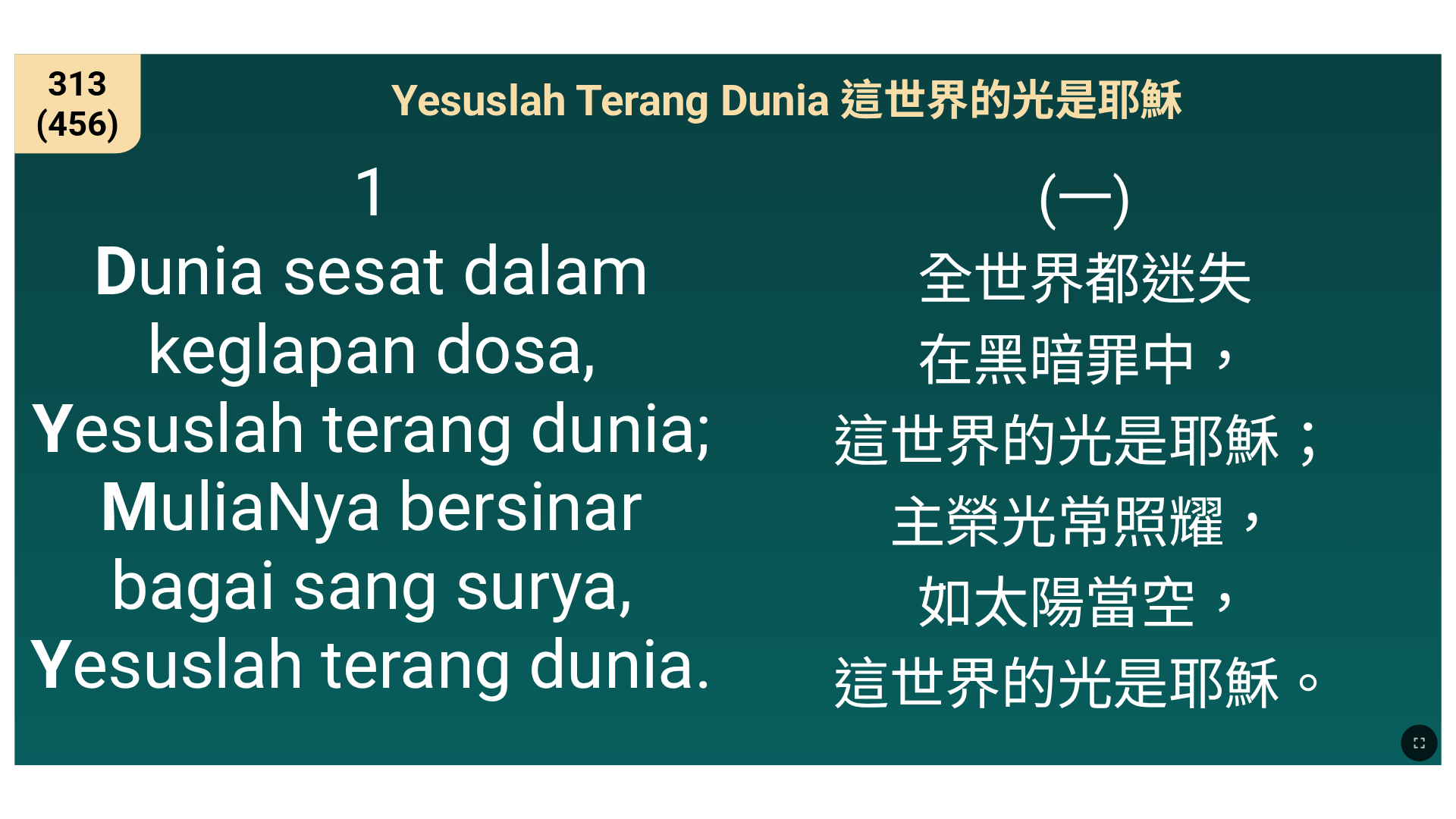 scroll, scrollTop: 0, scrollLeft: 0, axis: both 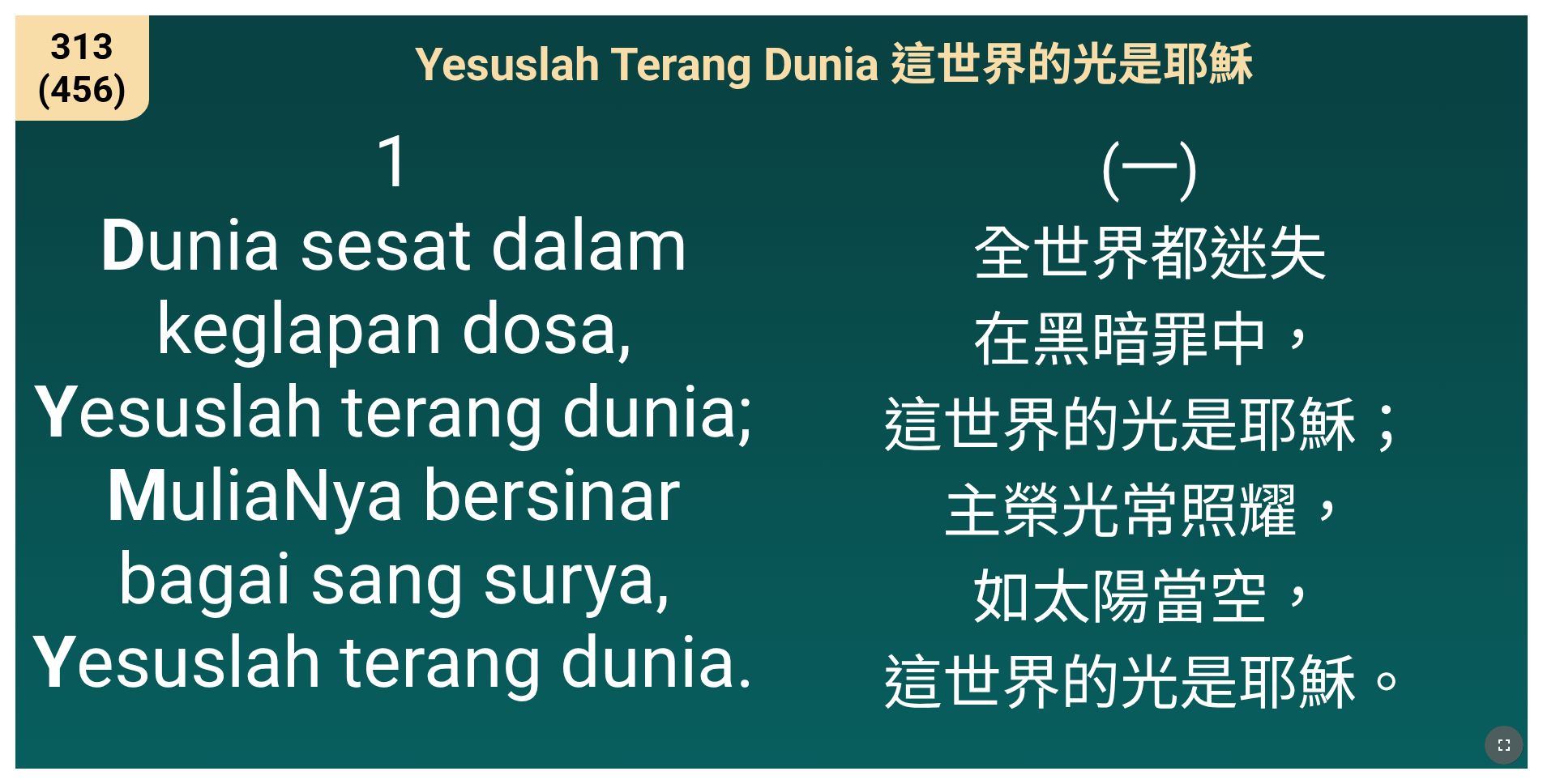 click 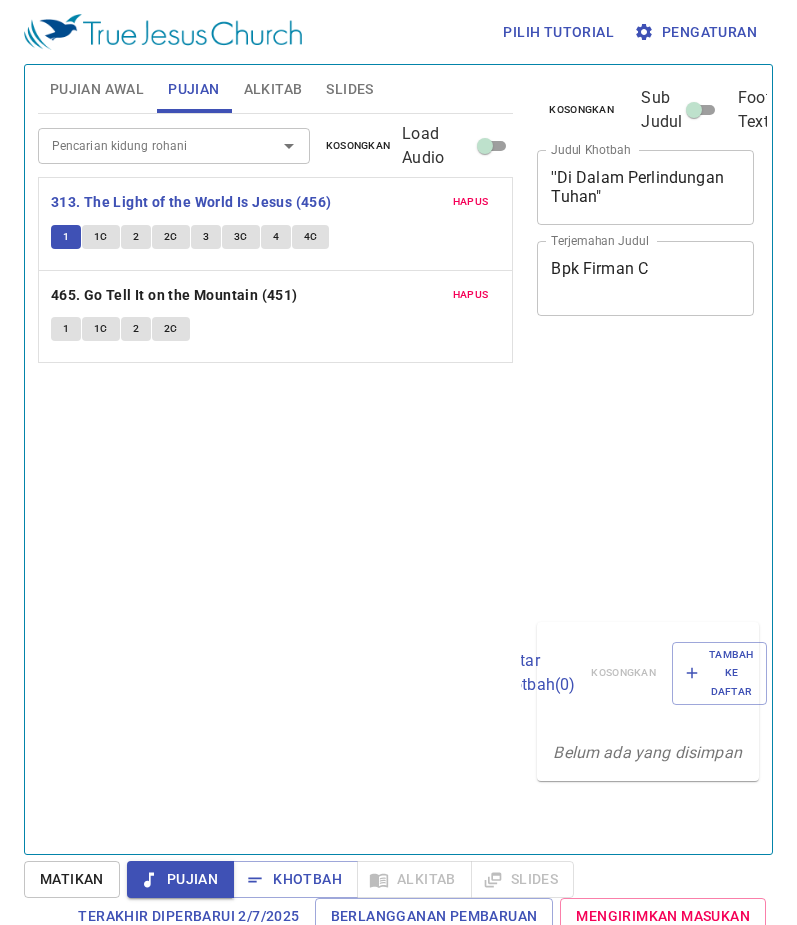 scroll, scrollTop: 0, scrollLeft: 0, axis: both 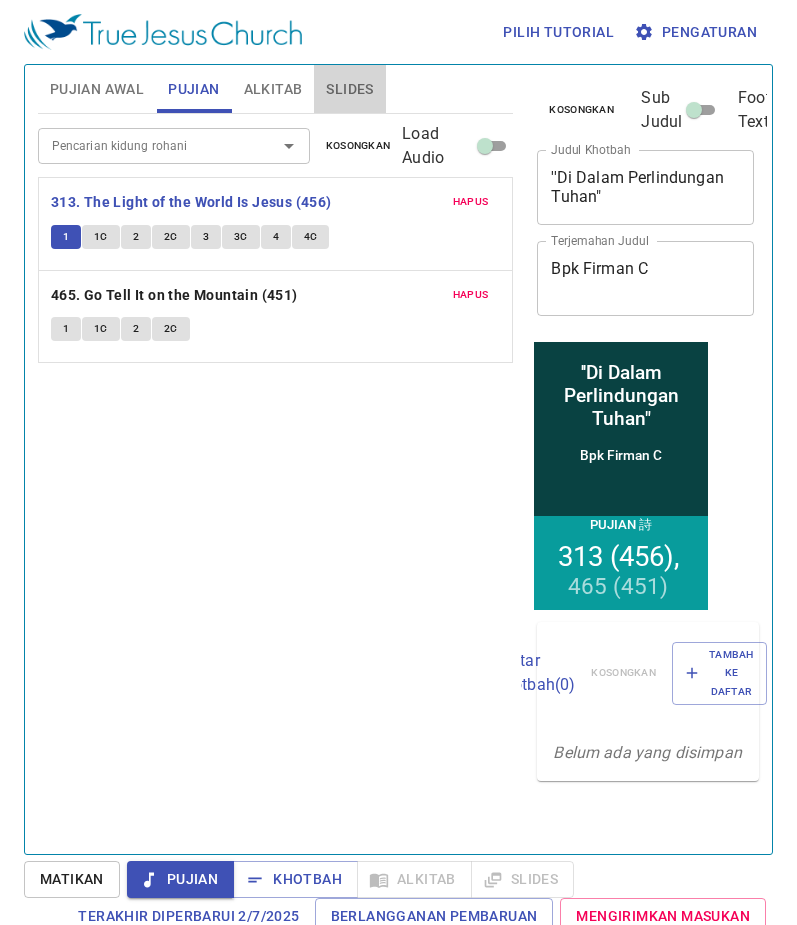 click on "Slides" at bounding box center [349, 89] 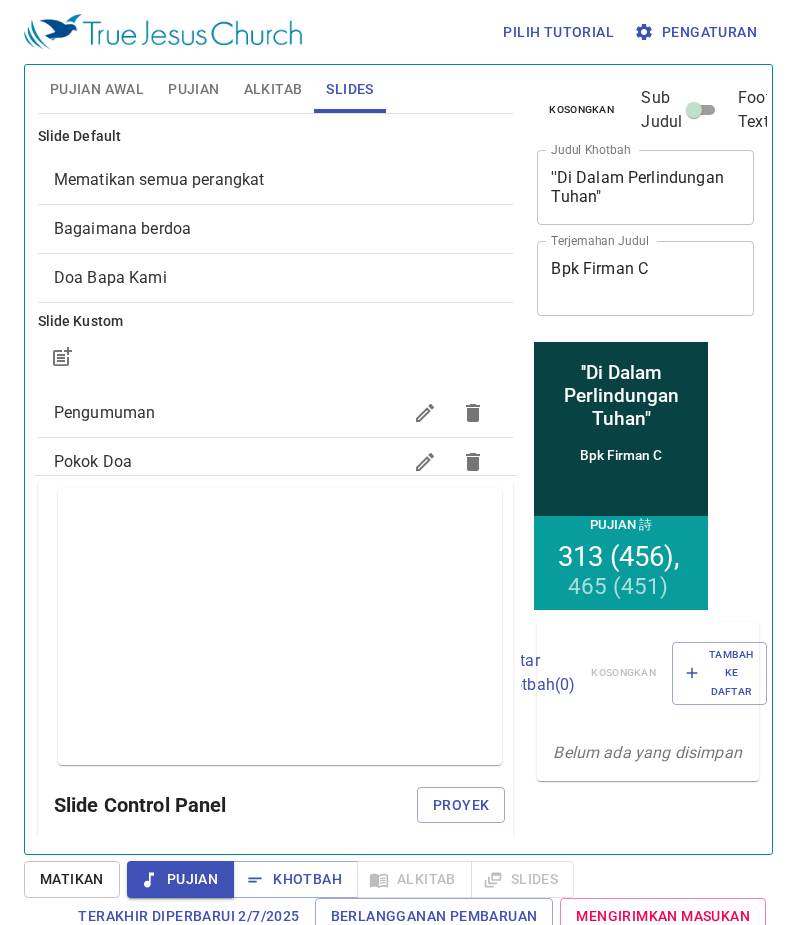 scroll, scrollTop: 0, scrollLeft: 0, axis: both 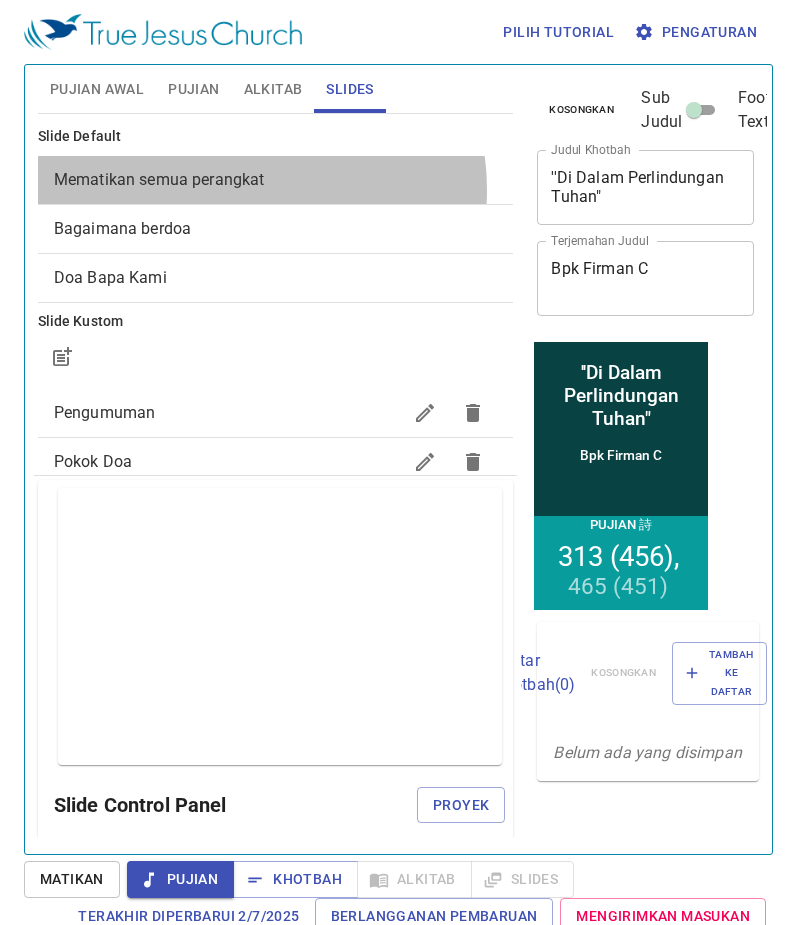 click on "Mematikan semua perangkat" at bounding box center [276, 180] 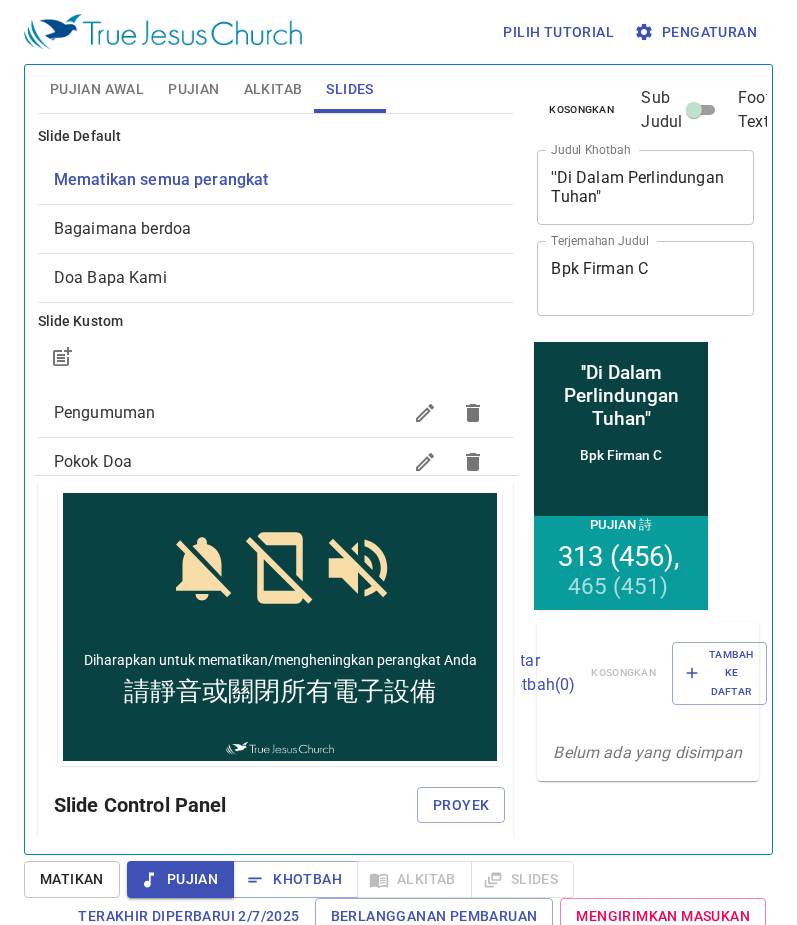 scroll, scrollTop: 0, scrollLeft: 0, axis: both 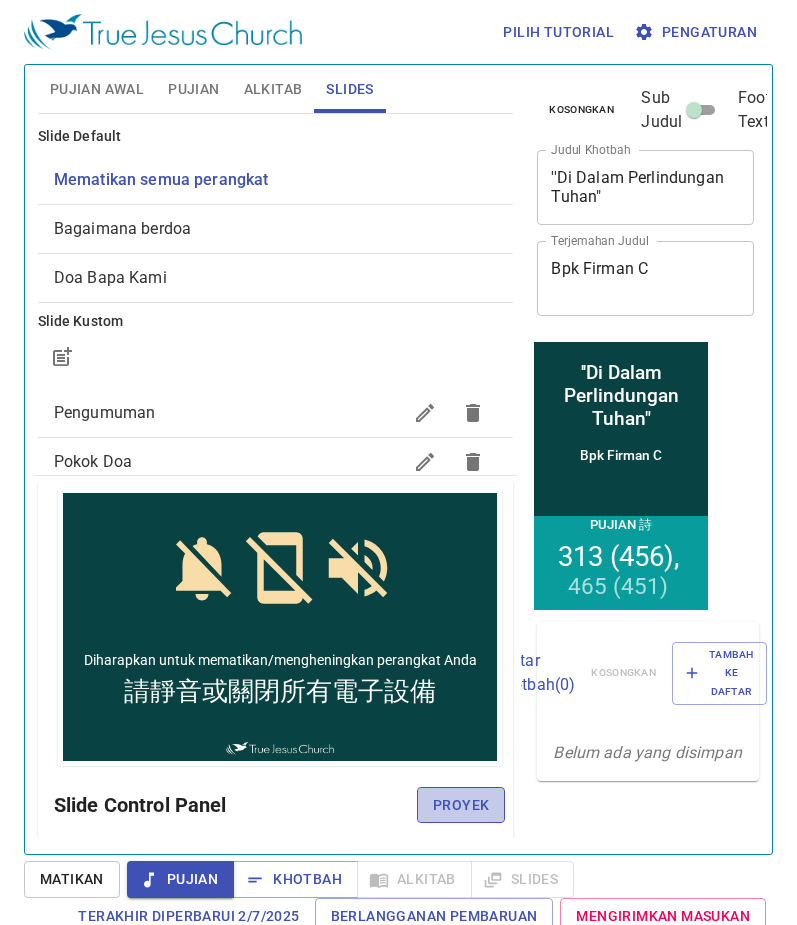 click on "Proyek" at bounding box center [461, 805] 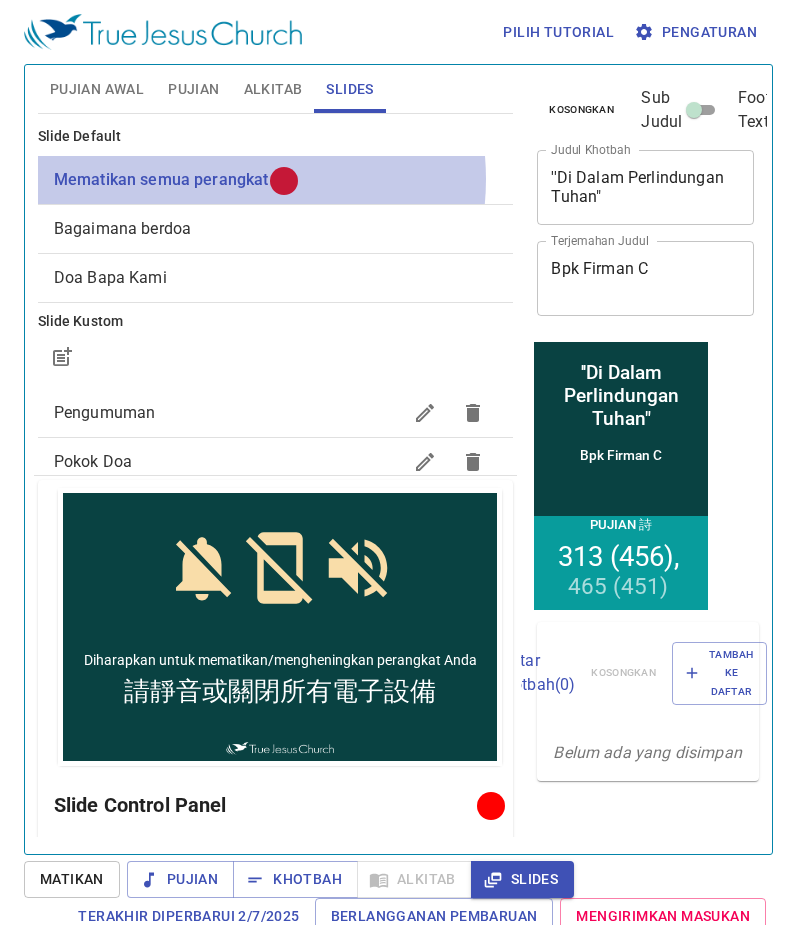 click on "Mematikan semua perangkat" at bounding box center (161, 179) 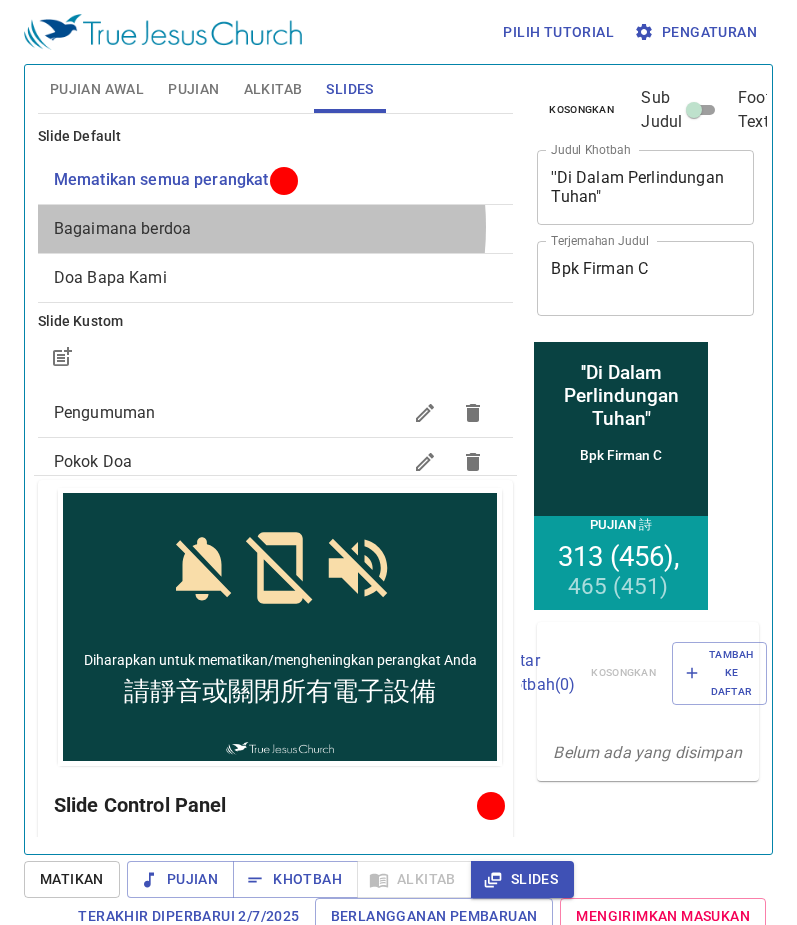 click on "Bagaimana berdoa" at bounding box center (276, 229) 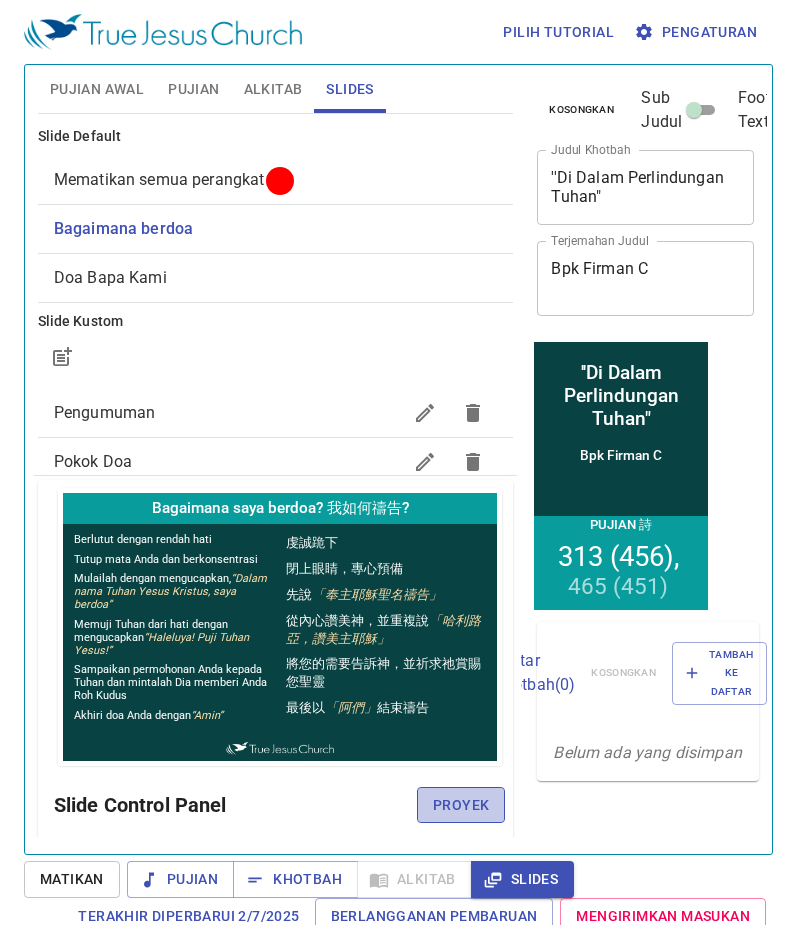 click on "Proyek" at bounding box center (461, 805) 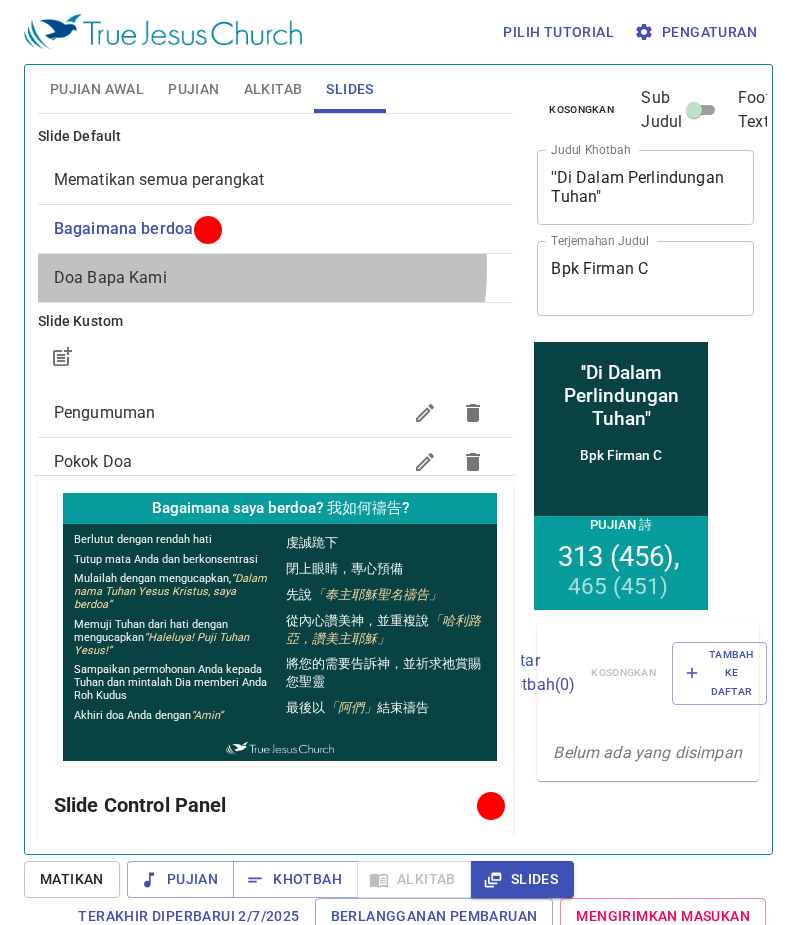 click on "Doa Bapa Kami" at bounding box center (276, 278) 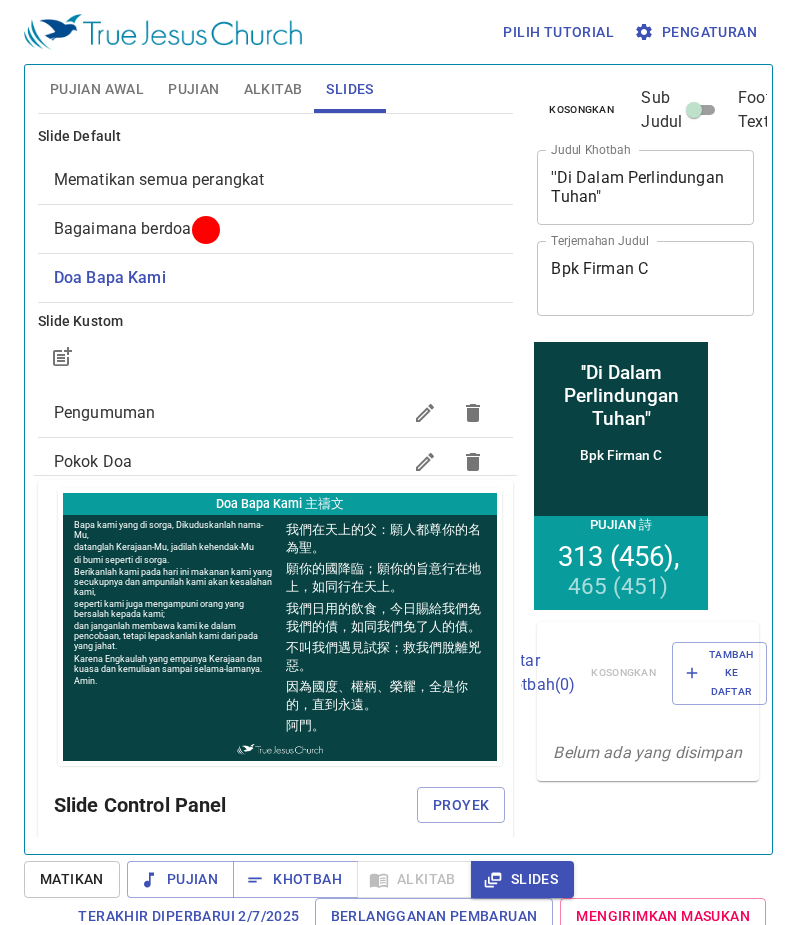 scroll, scrollTop: 200, scrollLeft: 0, axis: vertical 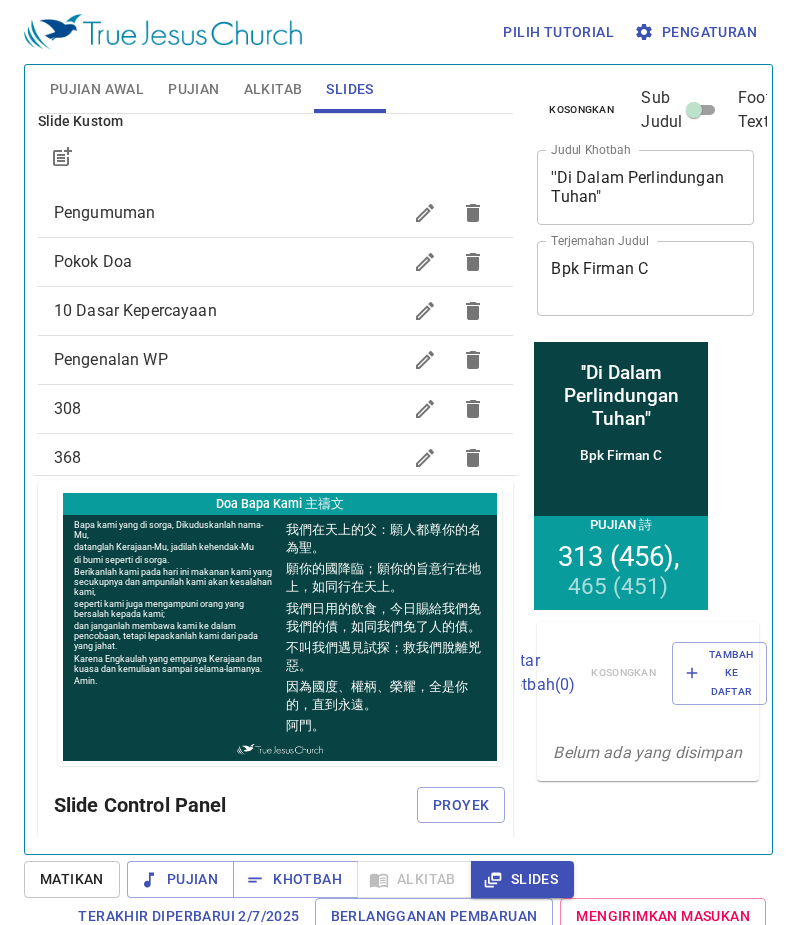 click on "Pokok Doa" at bounding box center (228, 262) 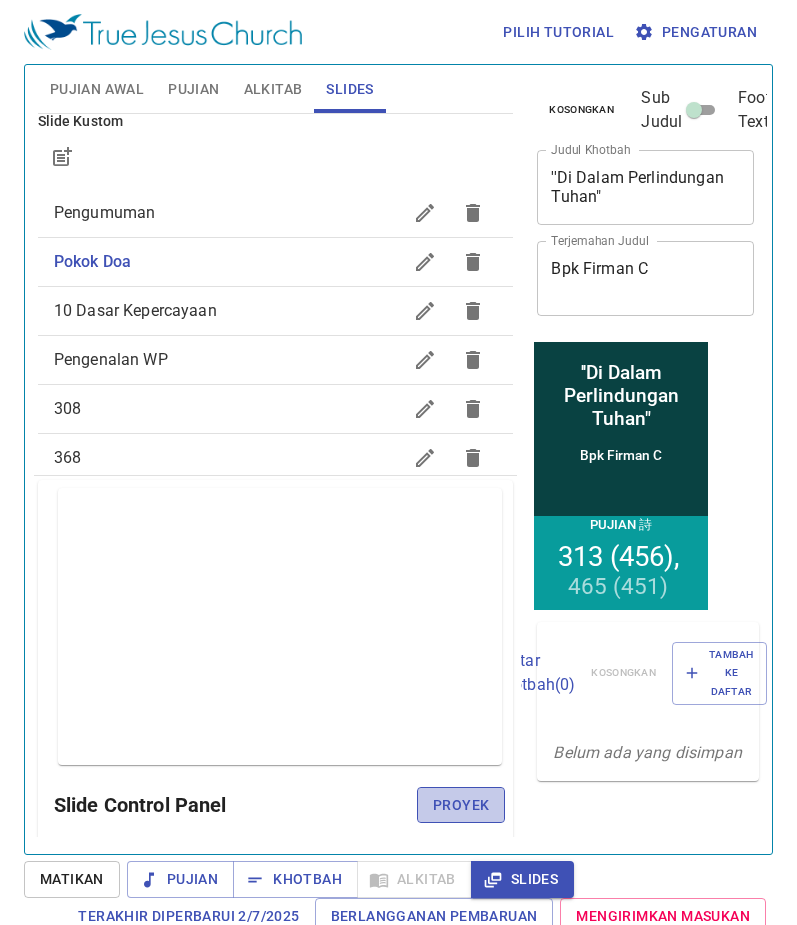 click on "Proyek" at bounding box center (461, 805) 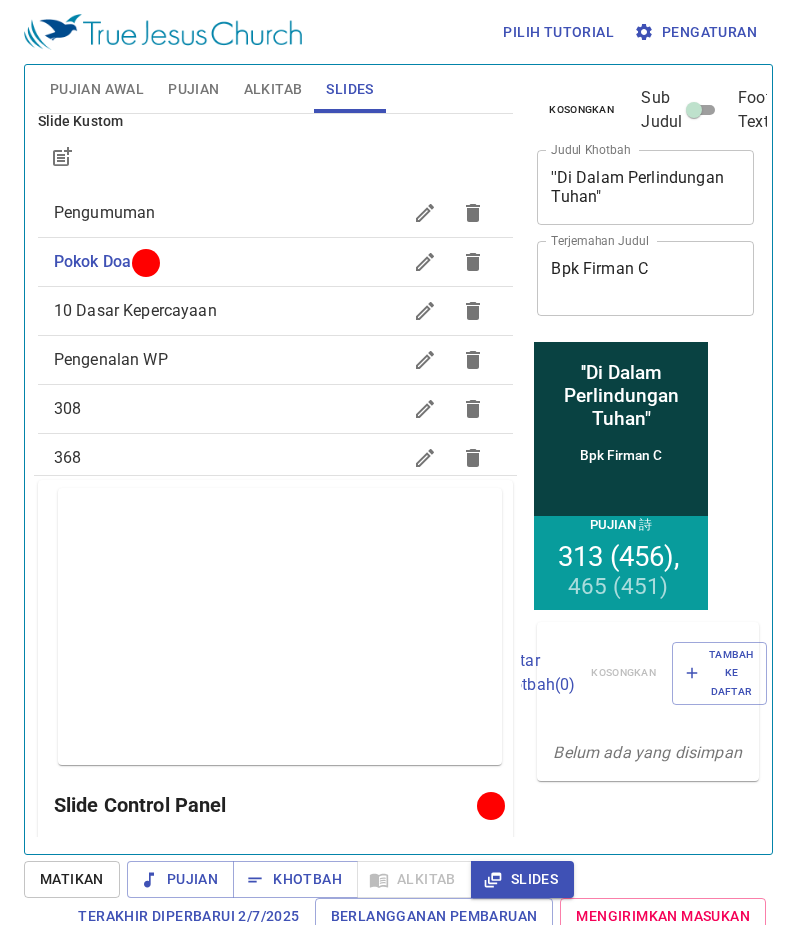 scroll, scrollTop: 0, scrollLeft: 0, axis: both 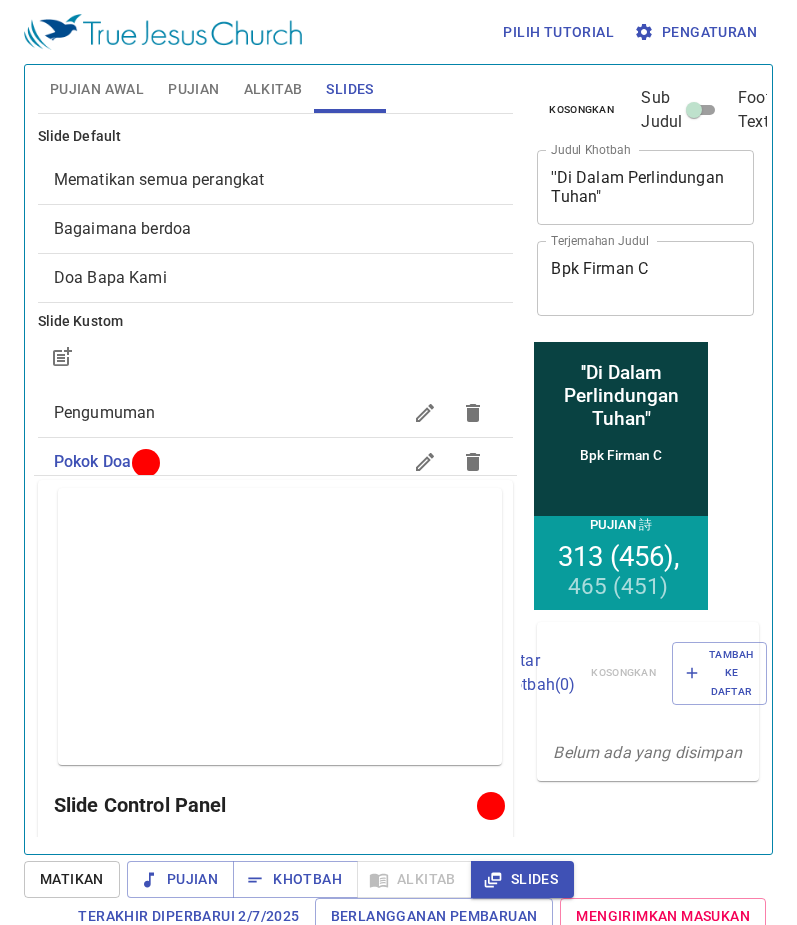 click on "Mematikan semua perangkat" at bounding box center [159, 179] 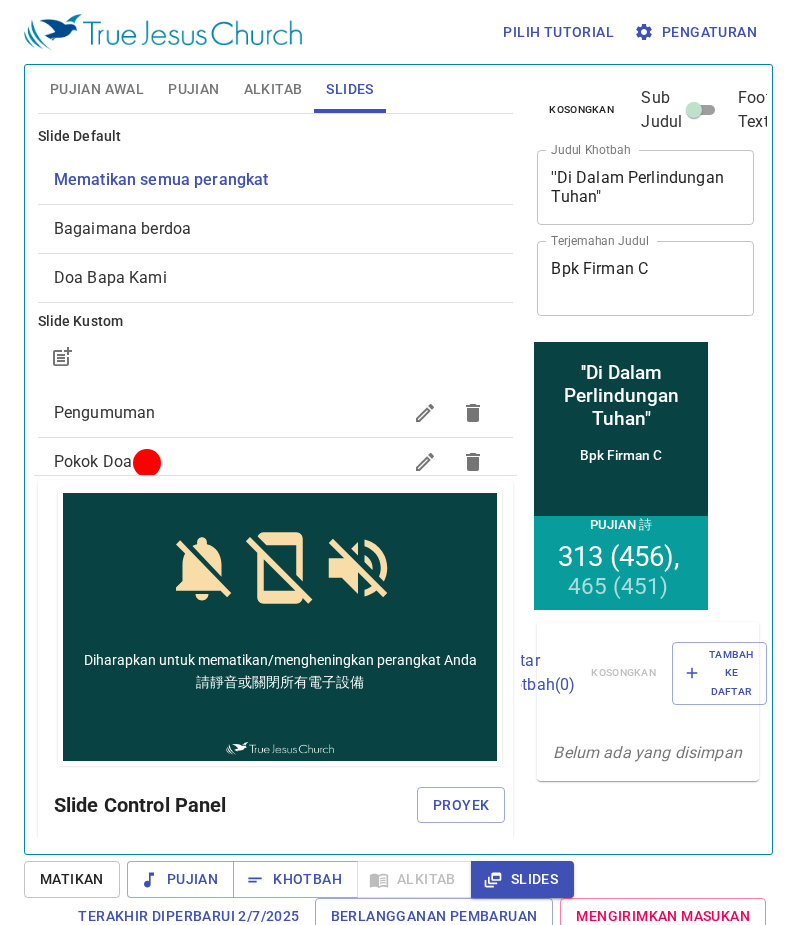 scroll, scrollTop: 0, scrollLeft: 0, axis: both 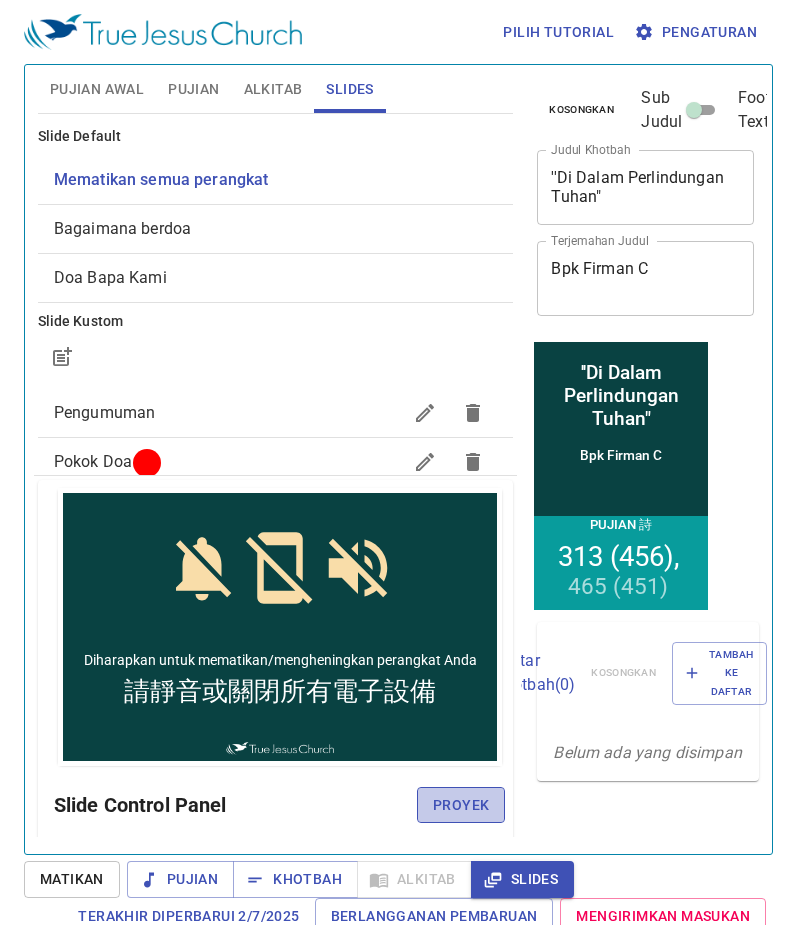 click on "Proyek" at bounding box center [461, 805] 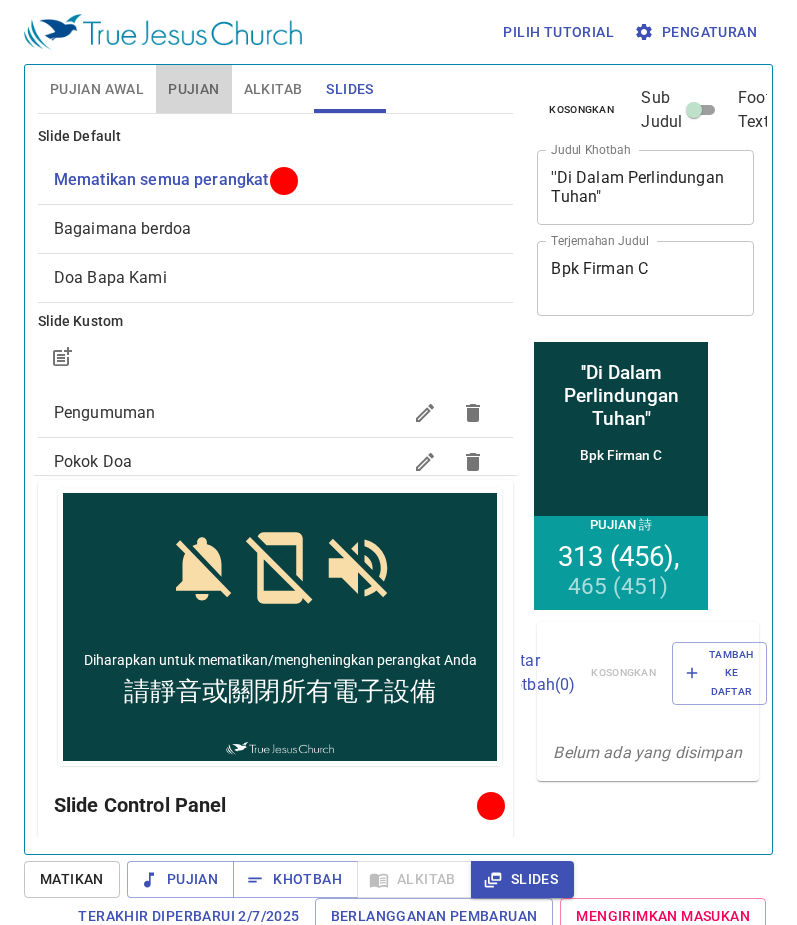 drag, startPoint x: 192, startPoint y: 88, endPoint x: 191, endPoint y: 113, distance: 25.019993 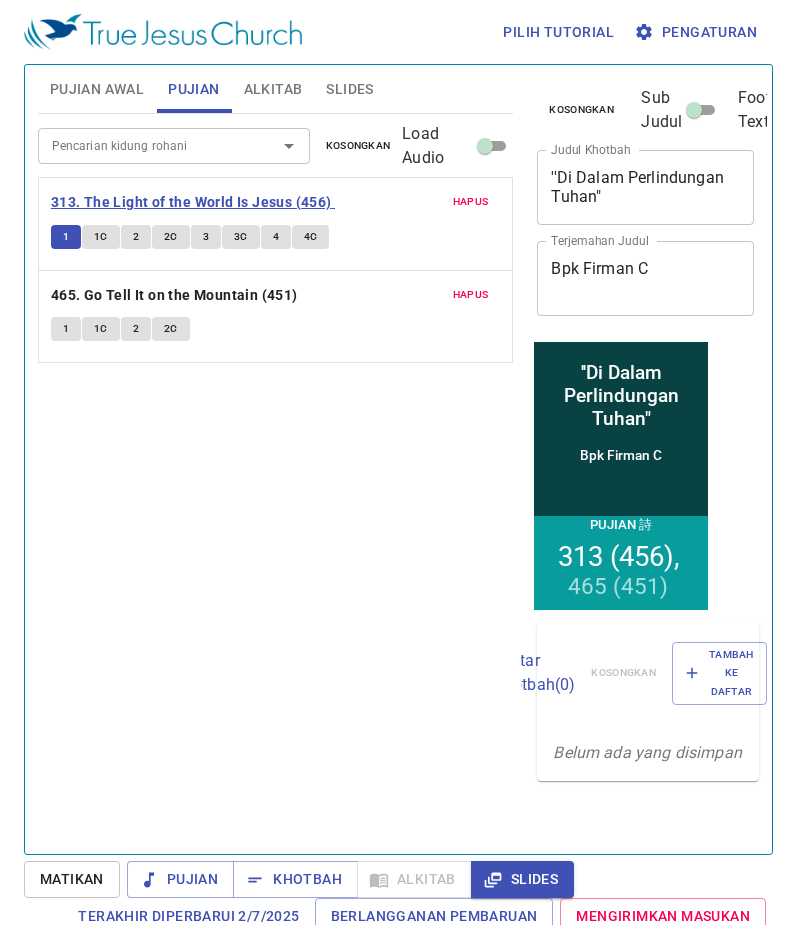 click on "313. The Light of the World Is Jesus (456)" at bounding box center [191, 202] 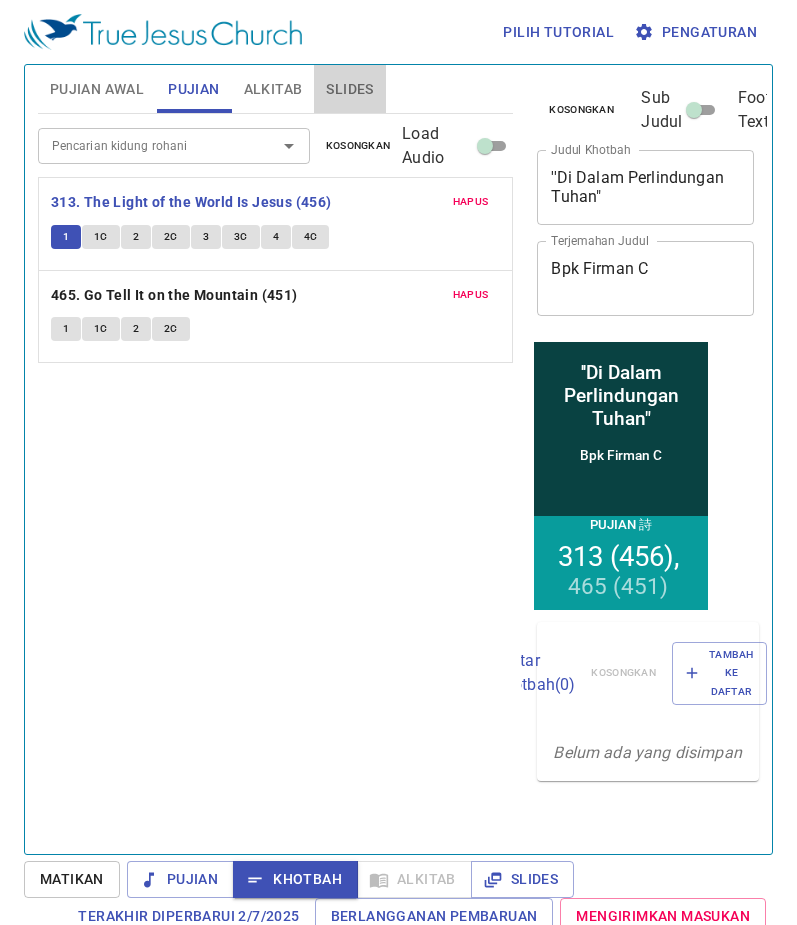 click on "Slides" at bounding box center [349, 89] 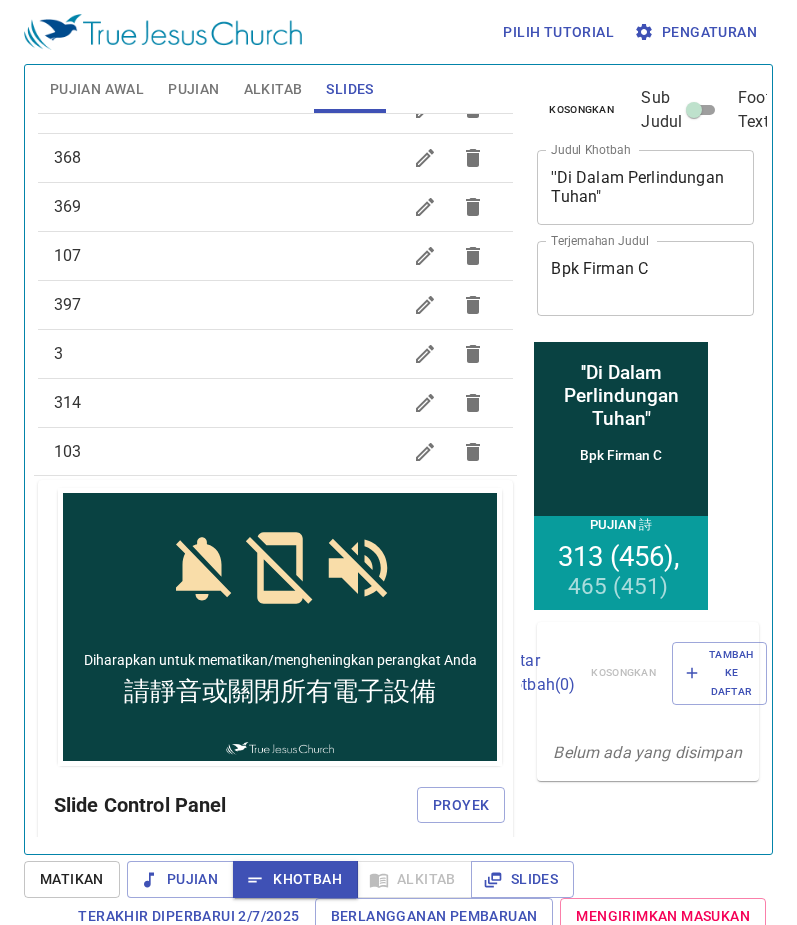 scroll, scrollTop: 718, scrollLeft: 0, axis: vertical 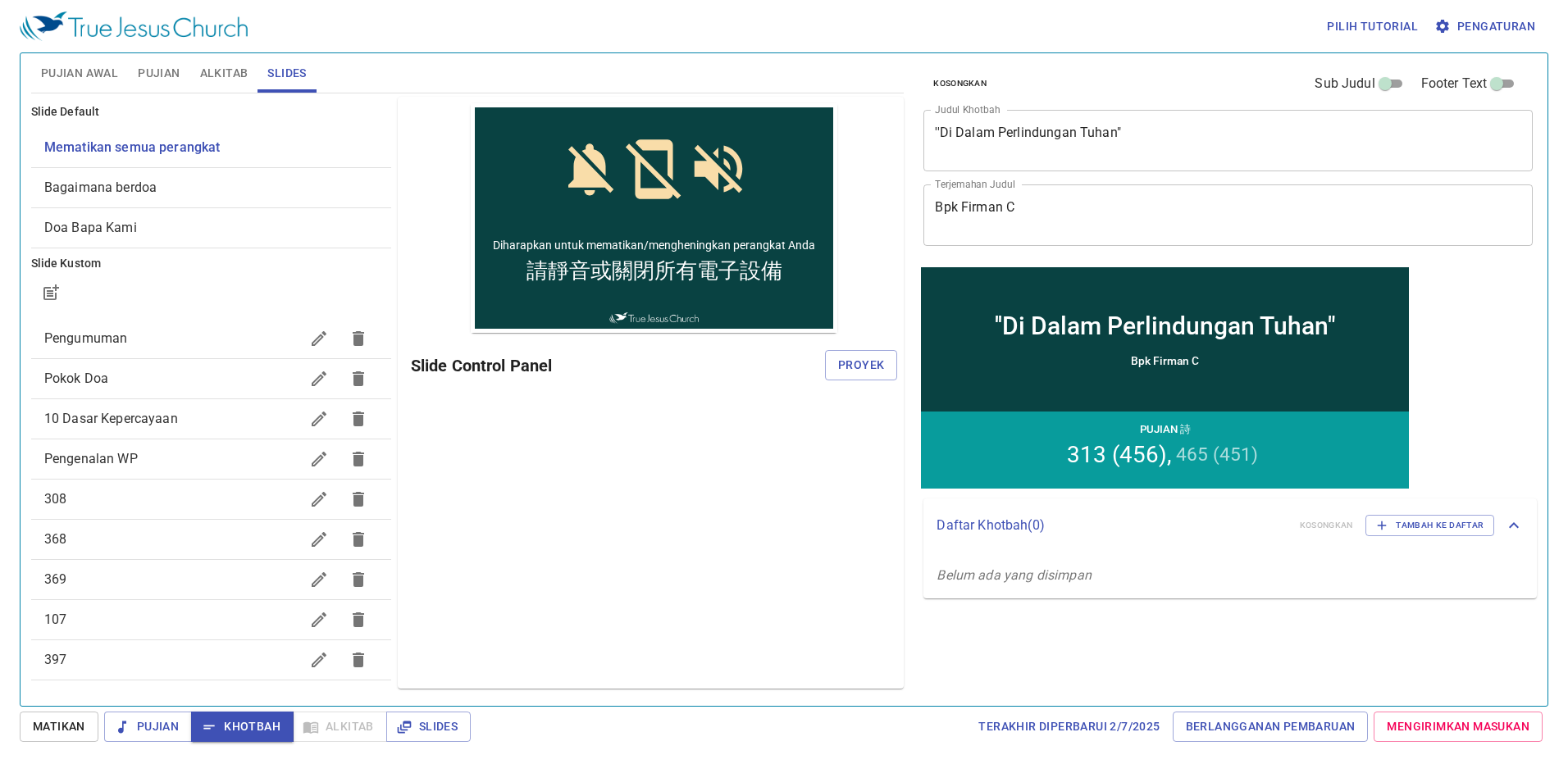 click at bounding box center (211, 293) 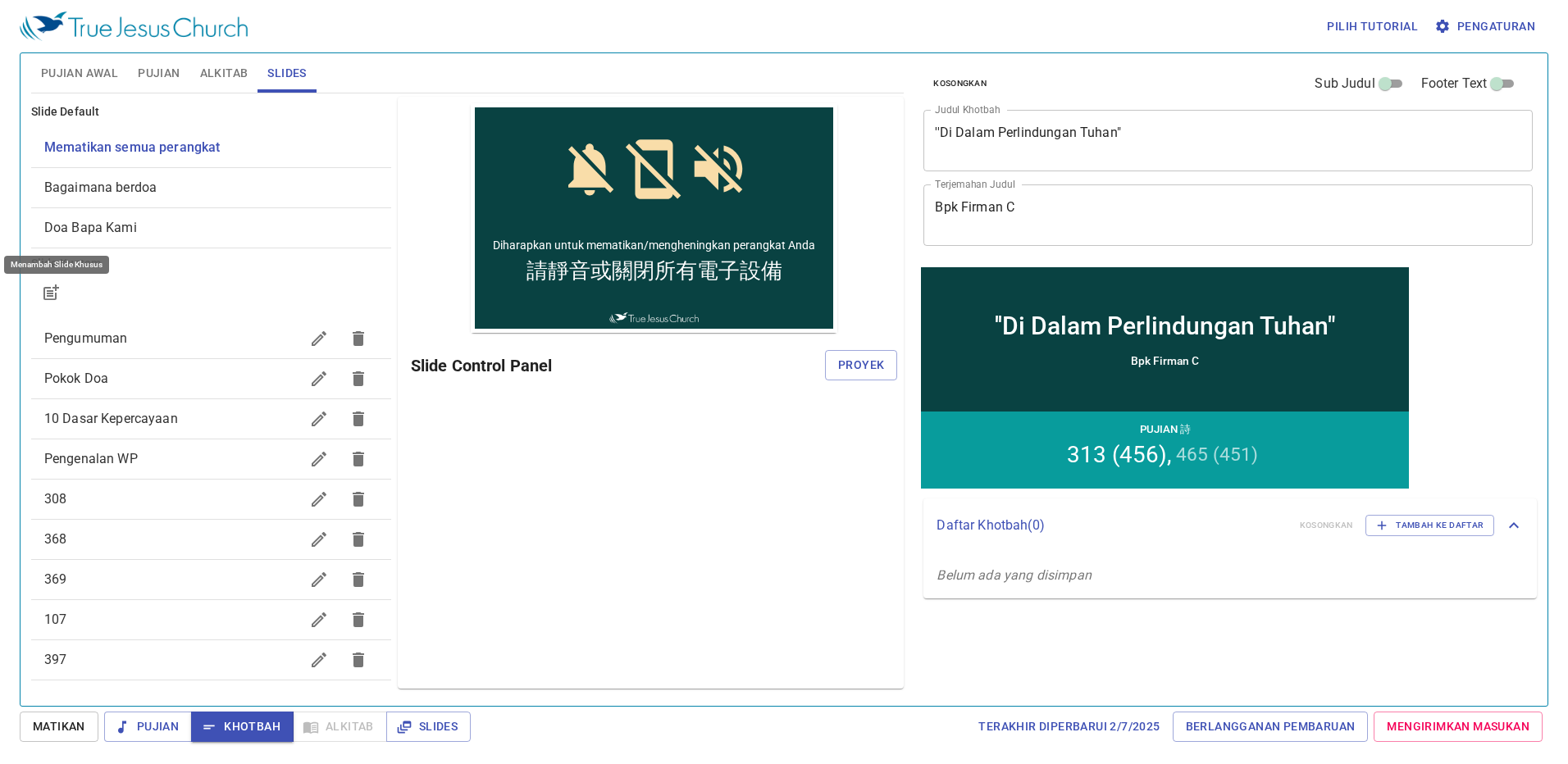 click 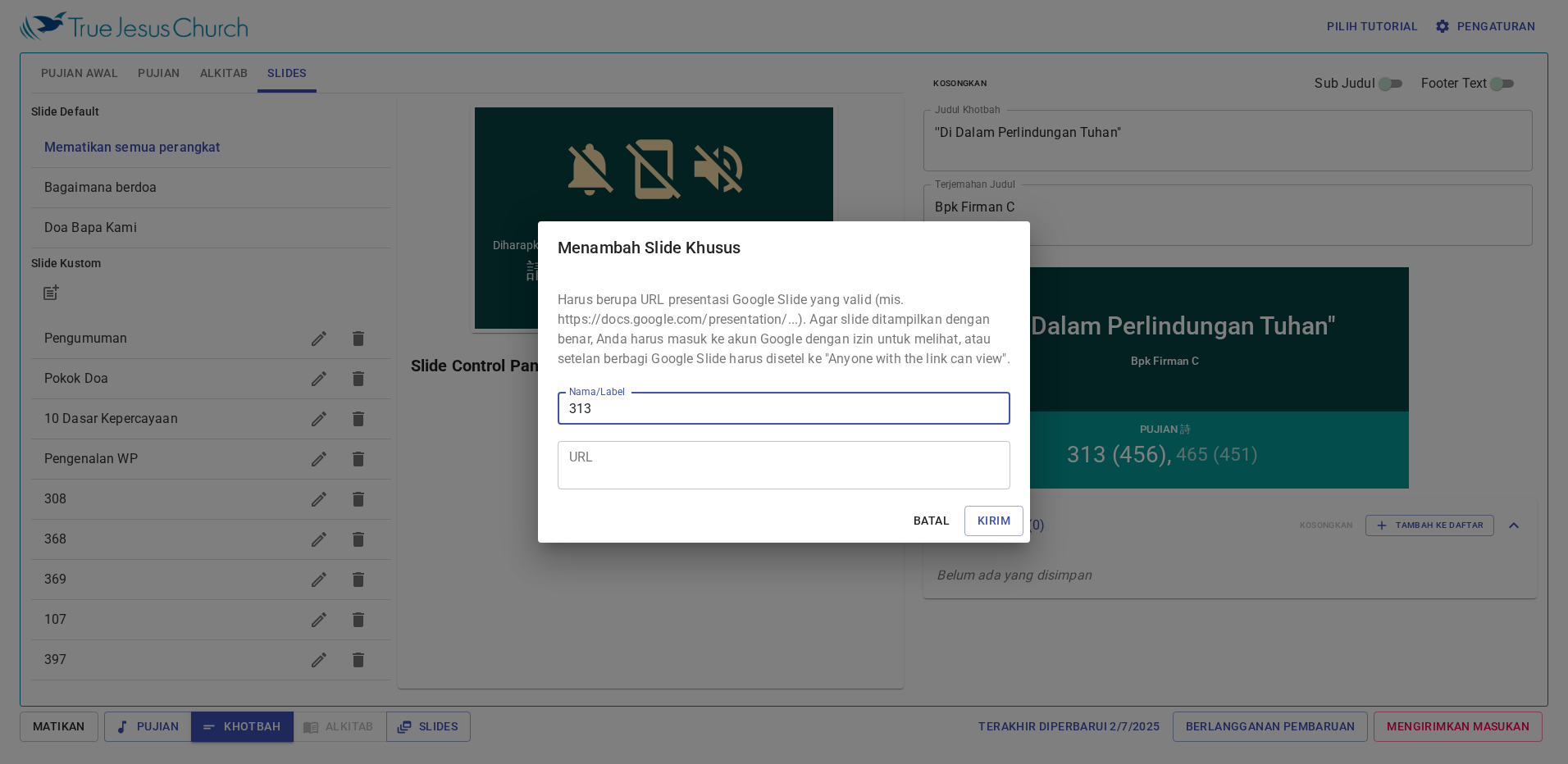 type on "313" 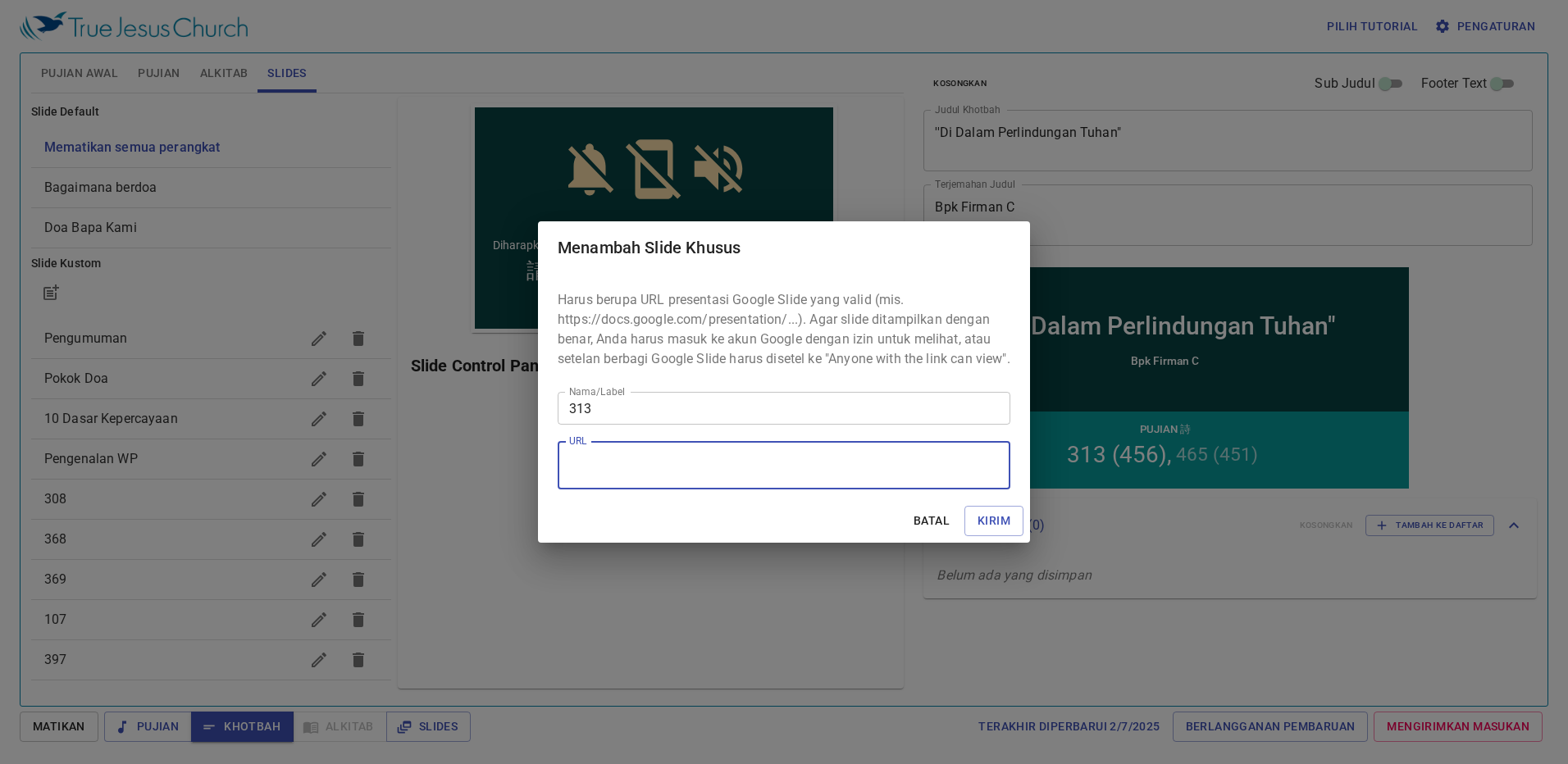 paste on "https://docs.google.com/presentation/d/1pCvLnyu_0CCAEdXWUGxwuXPLeM2USubc/edit?usp=drive_link&ouid=112772894557891835646&rtpof=true&sd=true" 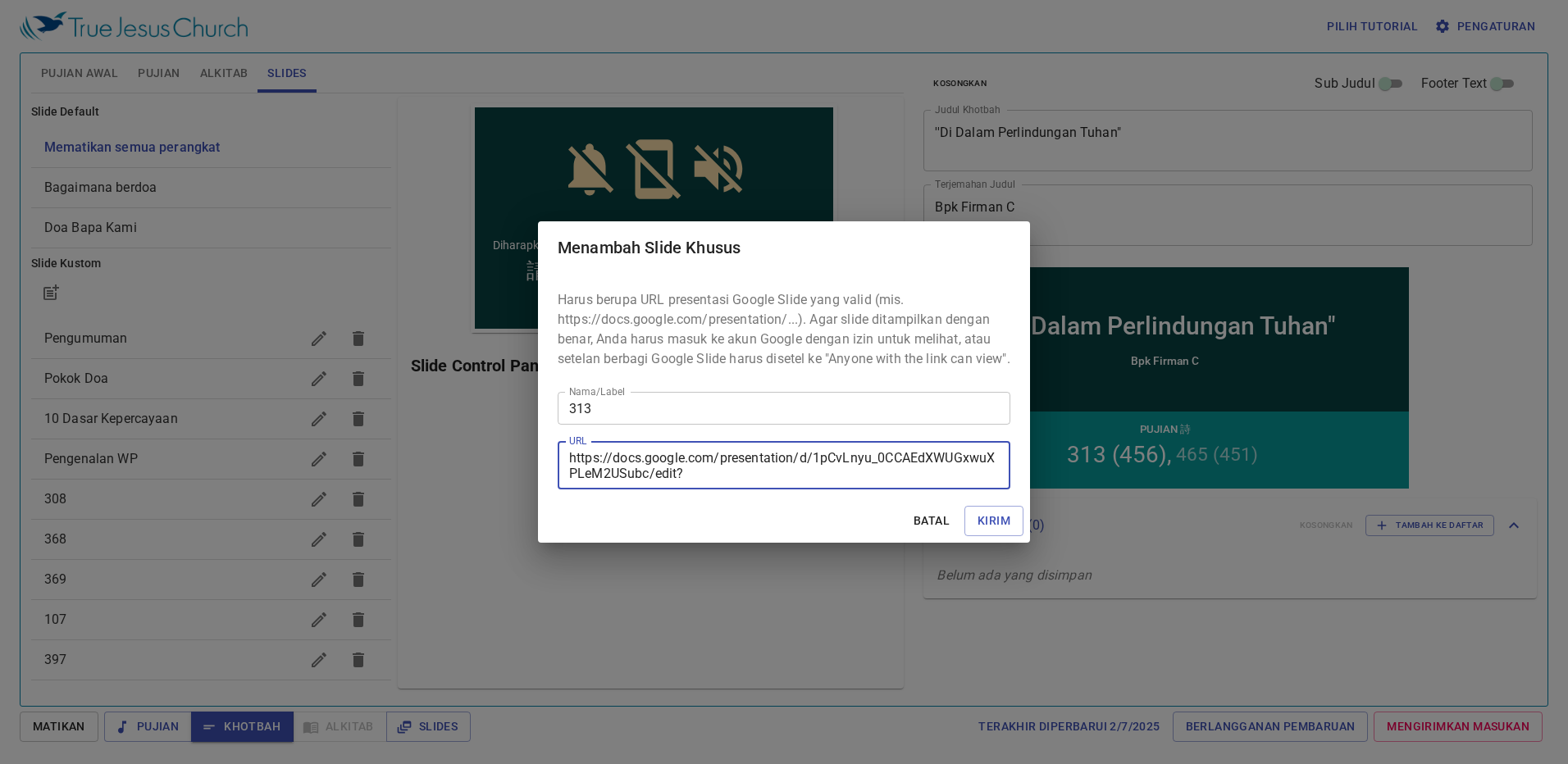 scroll, scrollTop: 16, scrollLeft: 0, axis: vertical 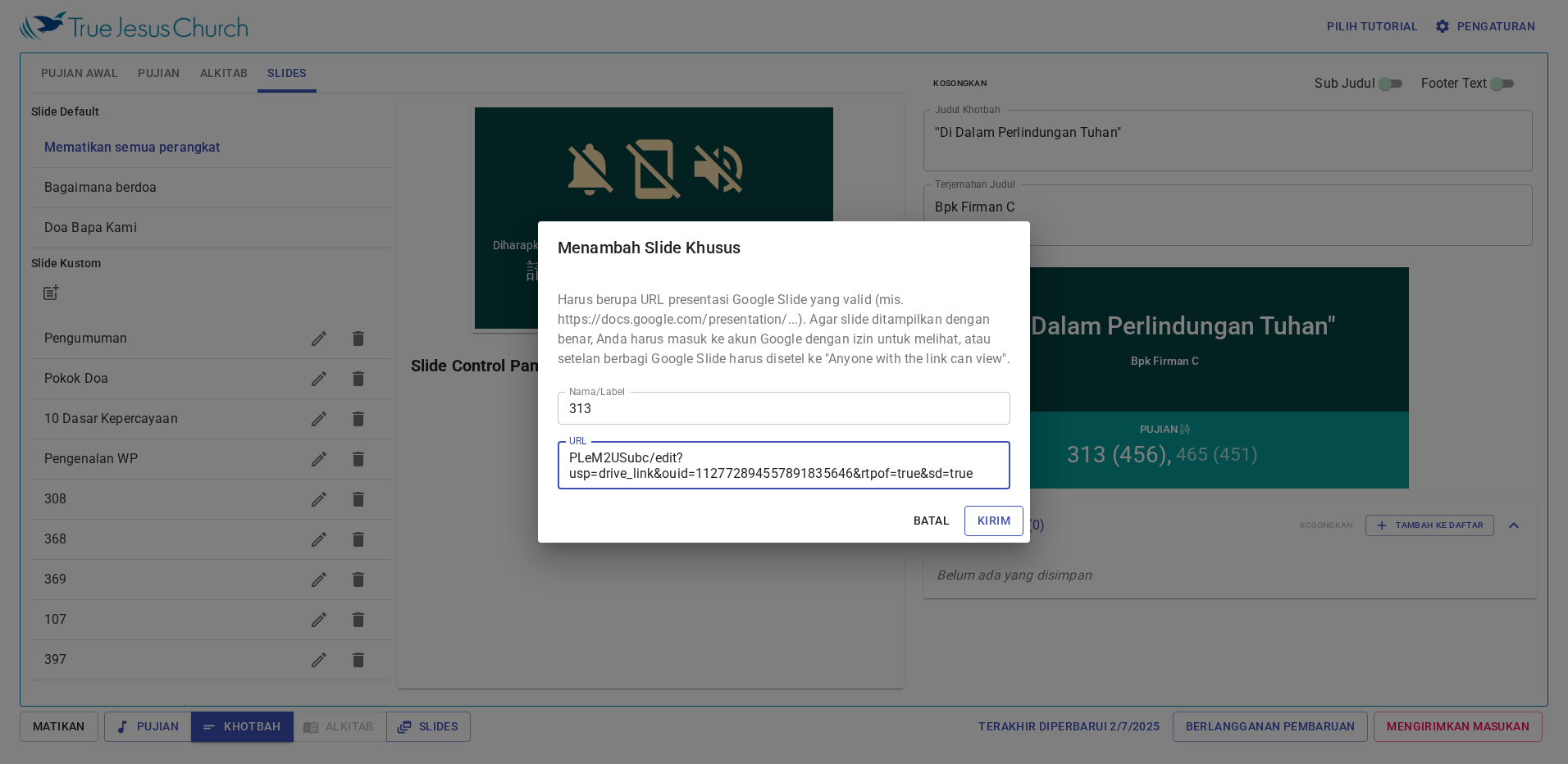 type on "https://docs.google.com/presentation/d/1pCvLnyu_0CCAEdXWUGxwuXPLeM2USubc/edit?usp=drive_link&ouid=112772894557891835646&rtpof=true&sd=true" 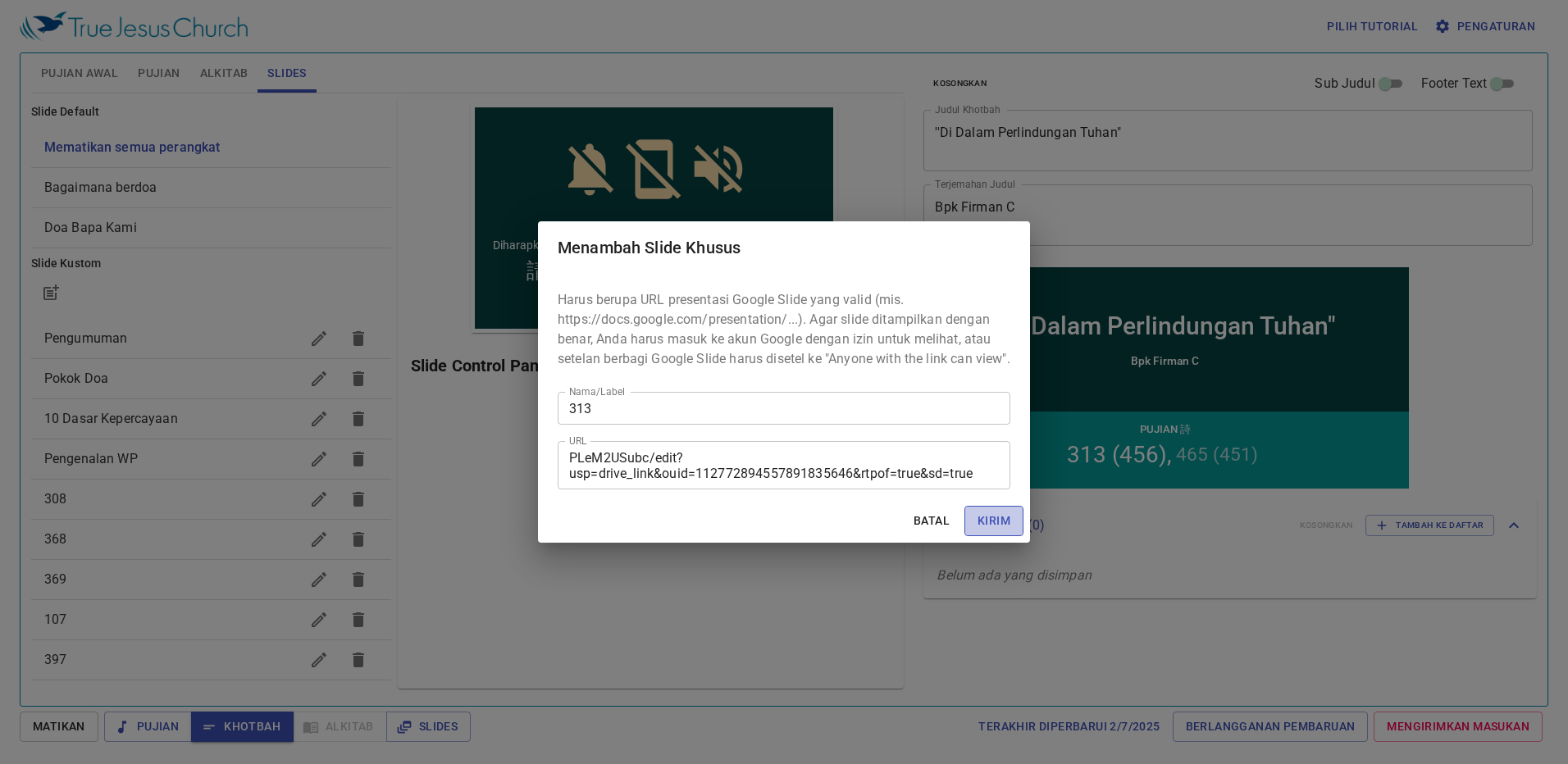 click on "Kirim" at bounding box center [994, 521] 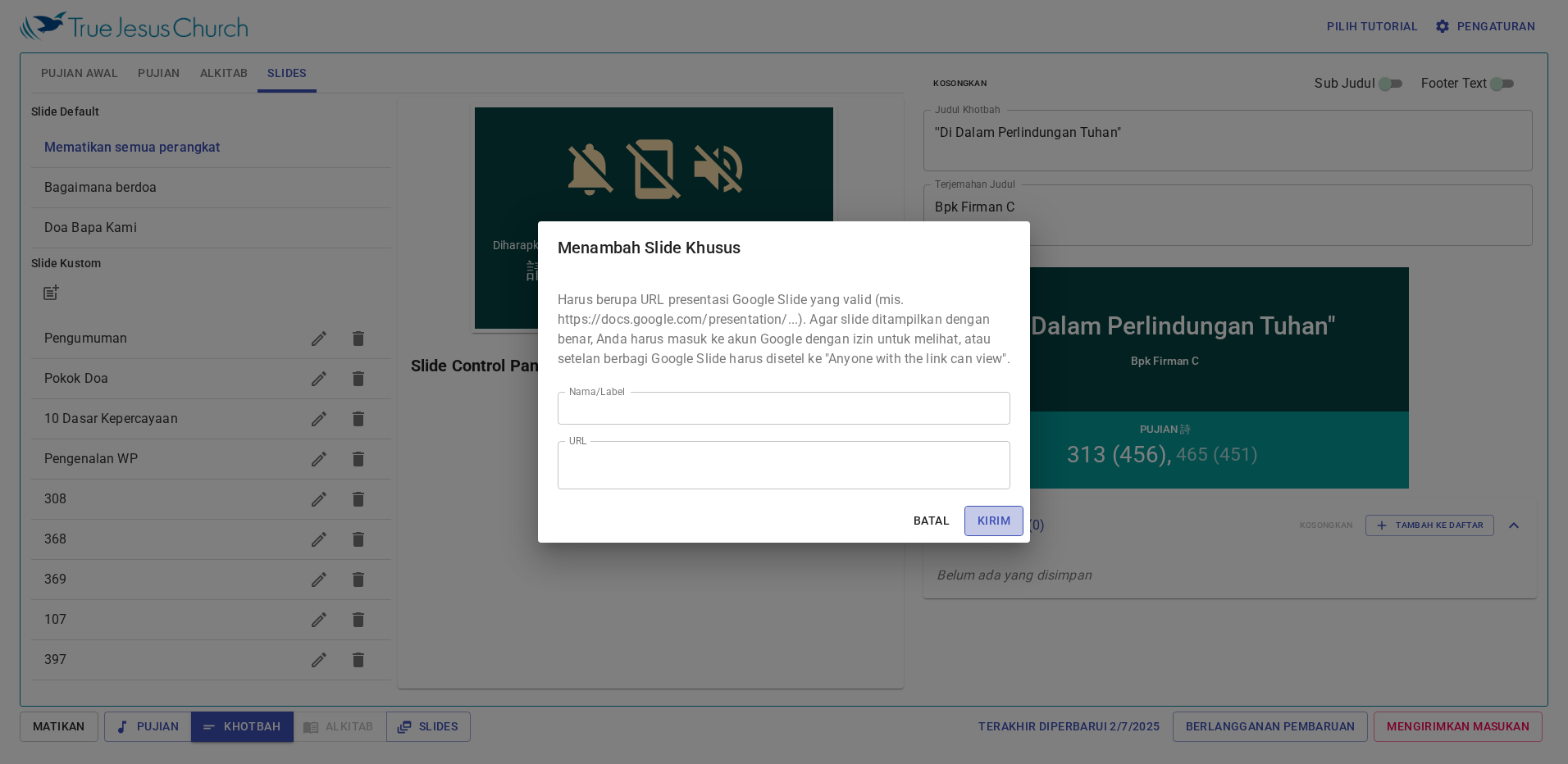scroll, scrollTop: 0, scrollLeft: 0, axis: both 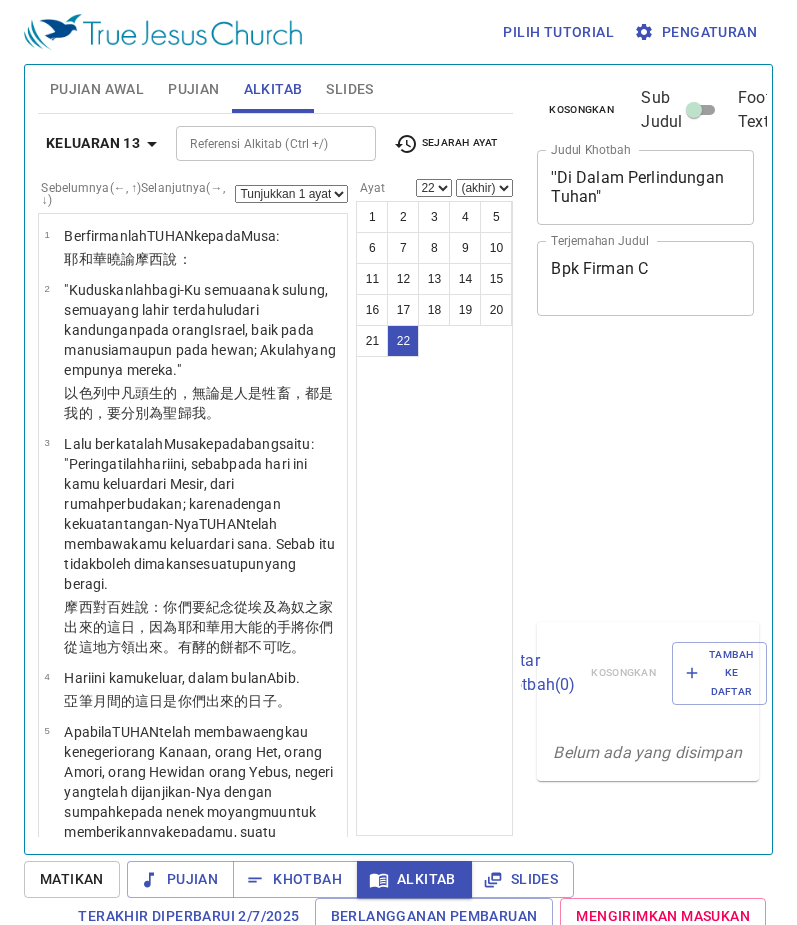 select on "22" 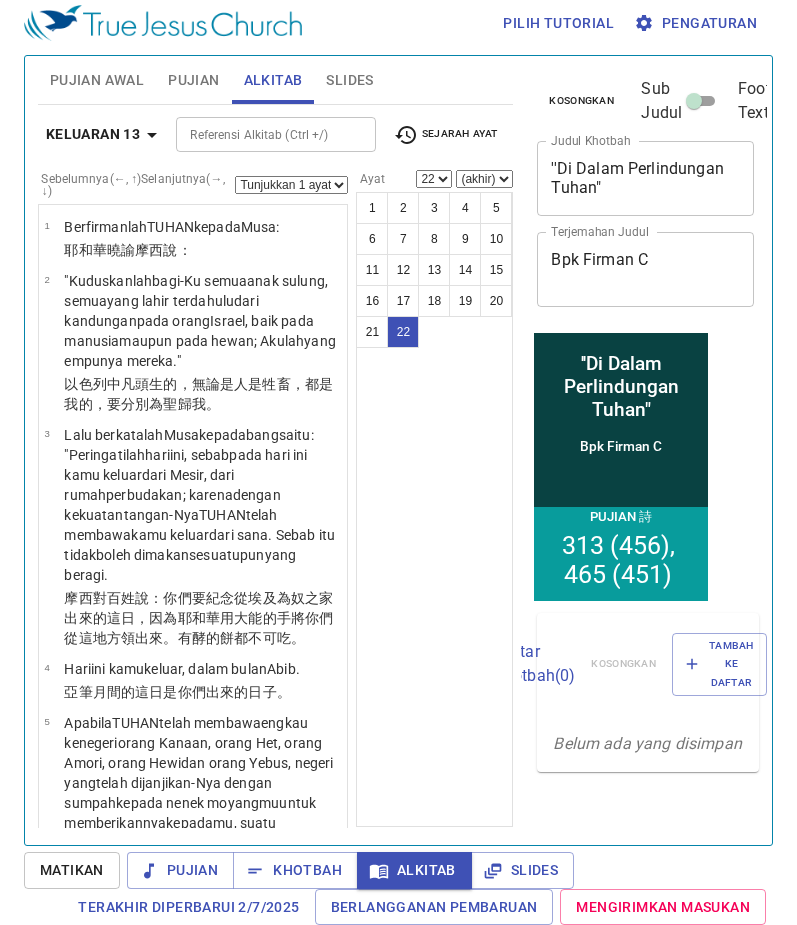 scroll, scrollTop: 9, scrollLeft: 0, axis: vertical 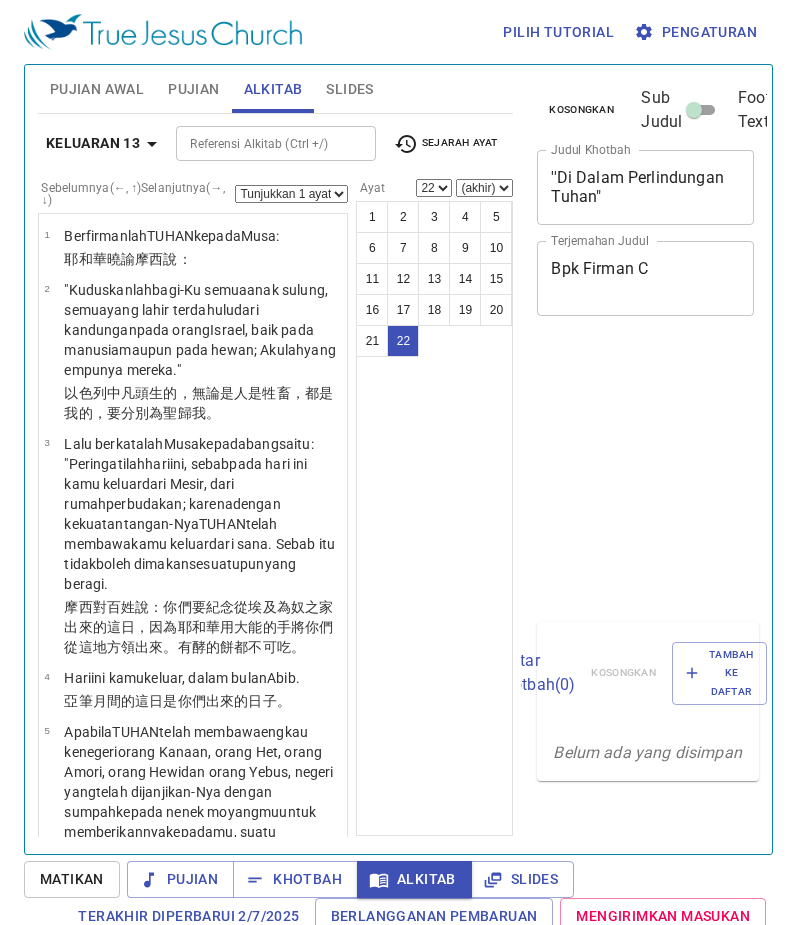select on "22" 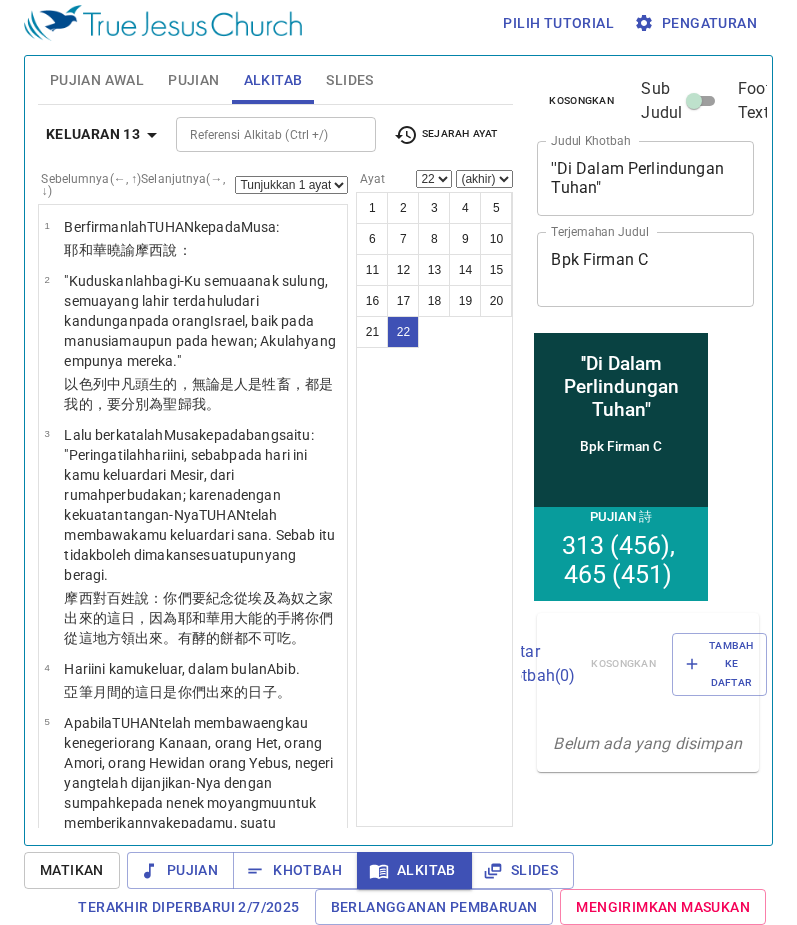 scroll, scrollTop: 9, scrollLeft: 0, axis: vertical 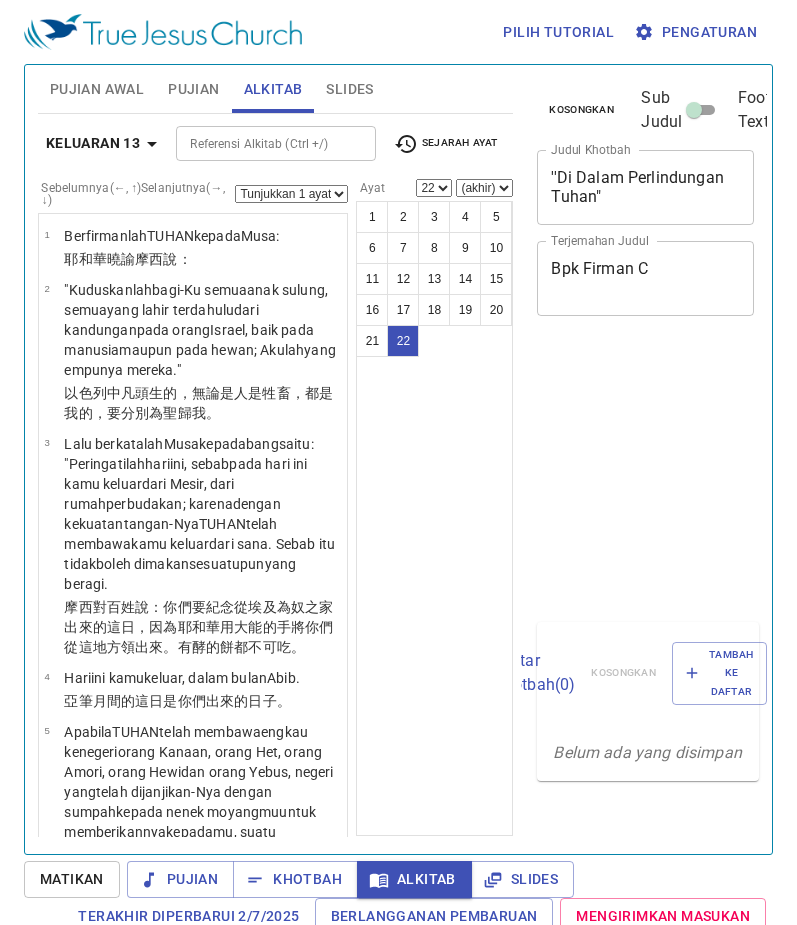select on "22" 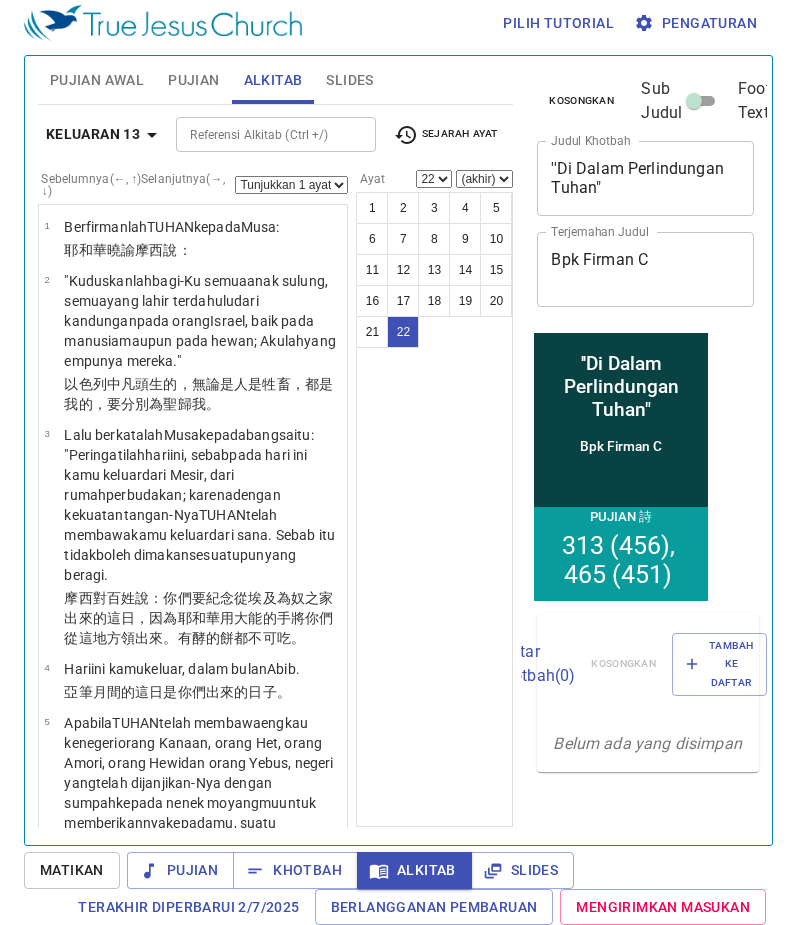 scroll, scrollTop: 9, scrollLeft: 0, axis: vertical 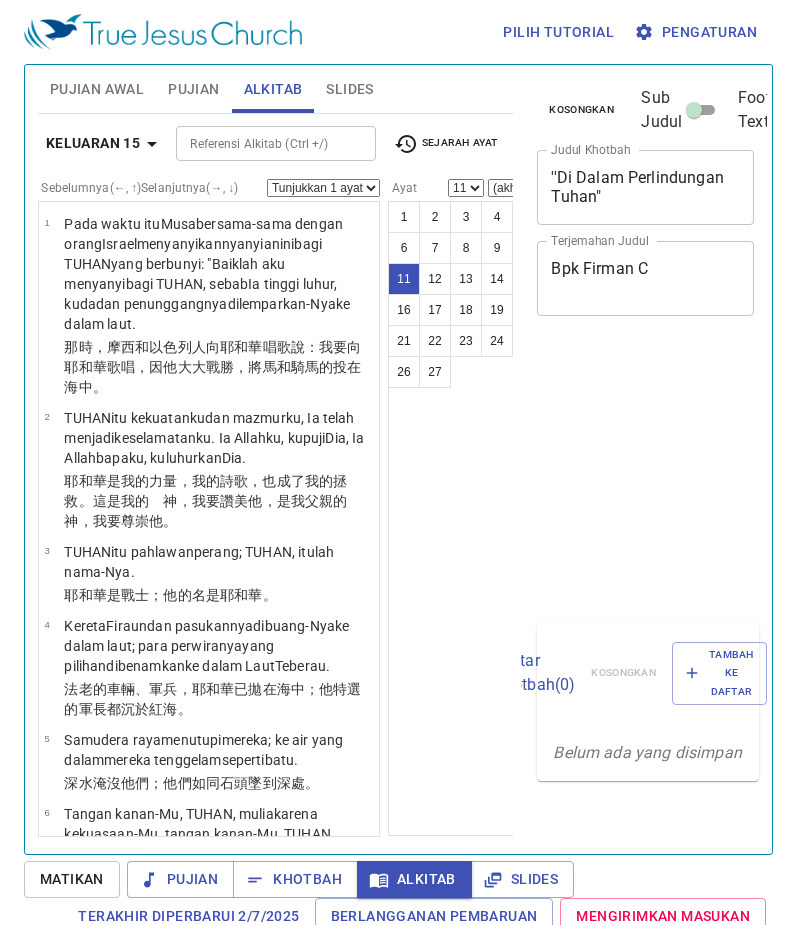 select on "11" 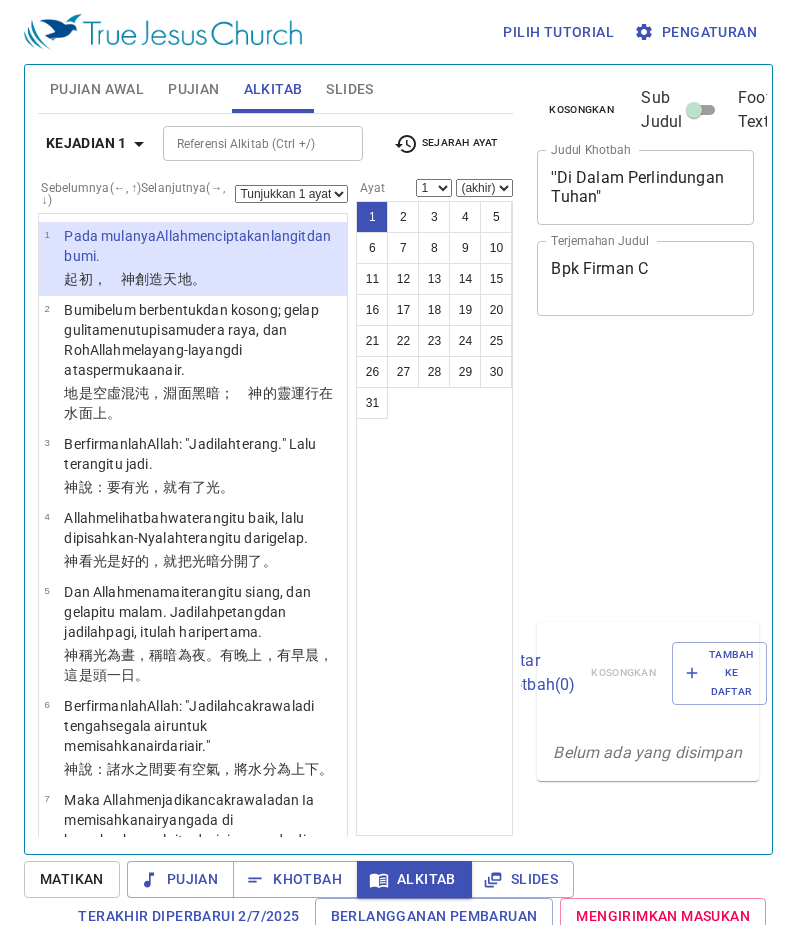 scroll, scrollTop: 9, scrollLeft: 0, axis: vertical 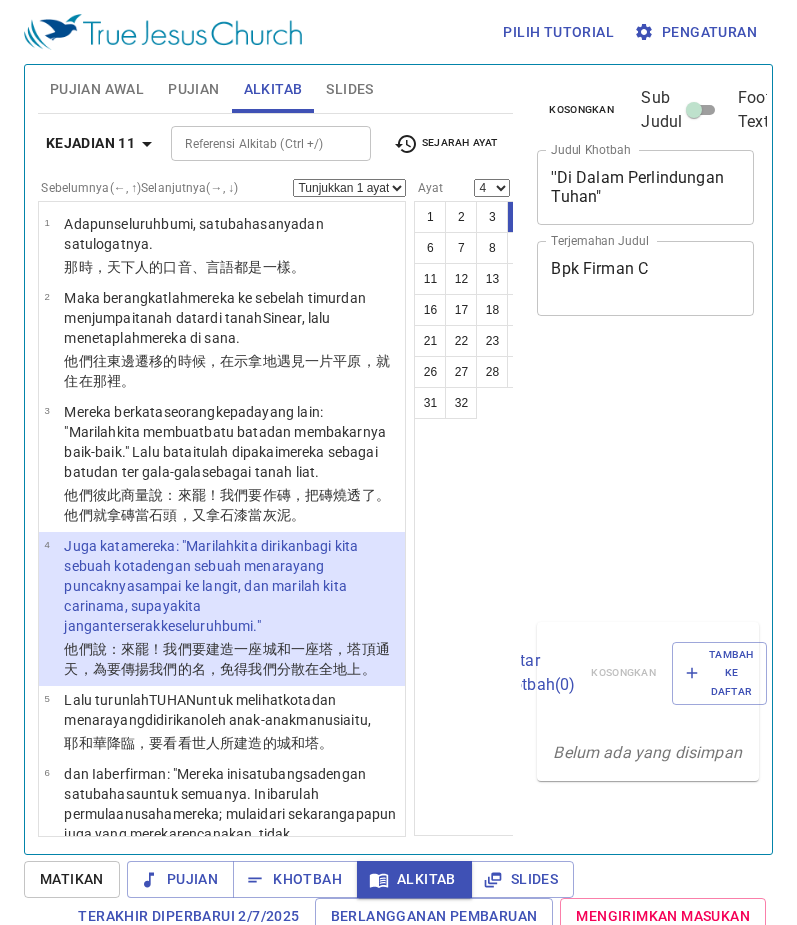 select on "4" 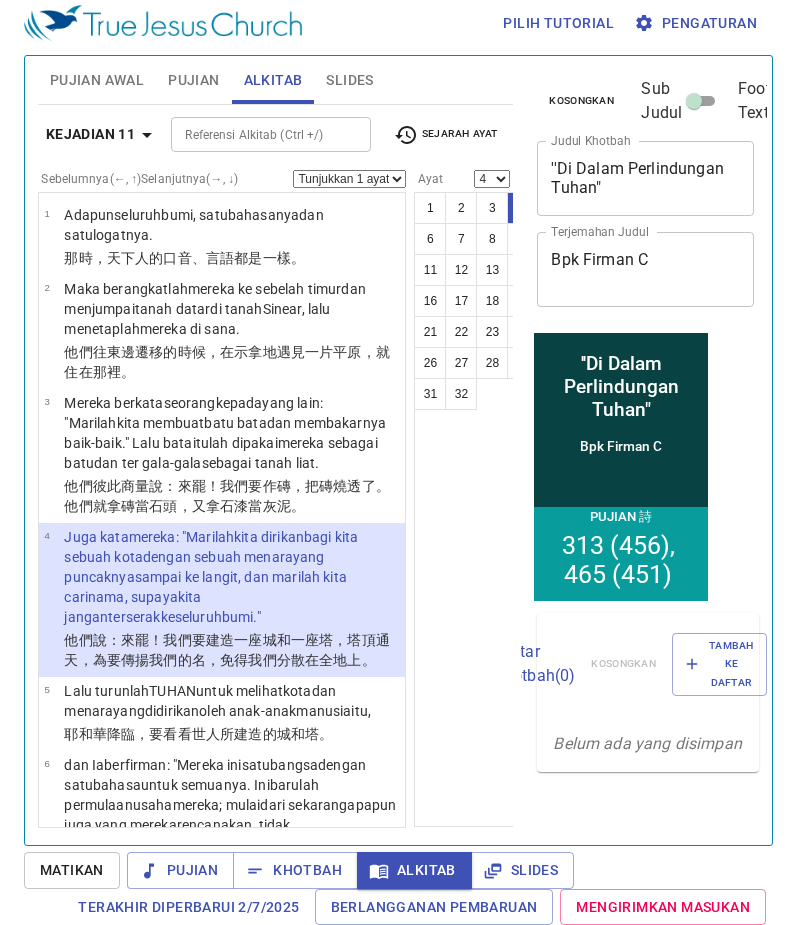 scroll, scrollTop: 9, scrollLeft: 0, axis: vertical 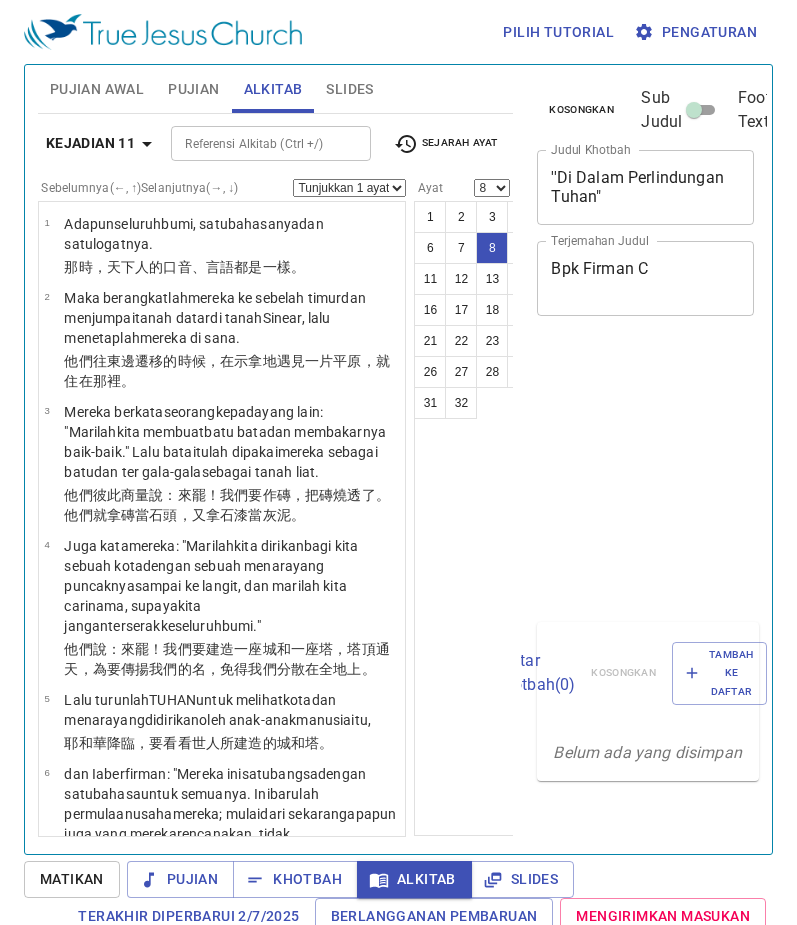select on "8" 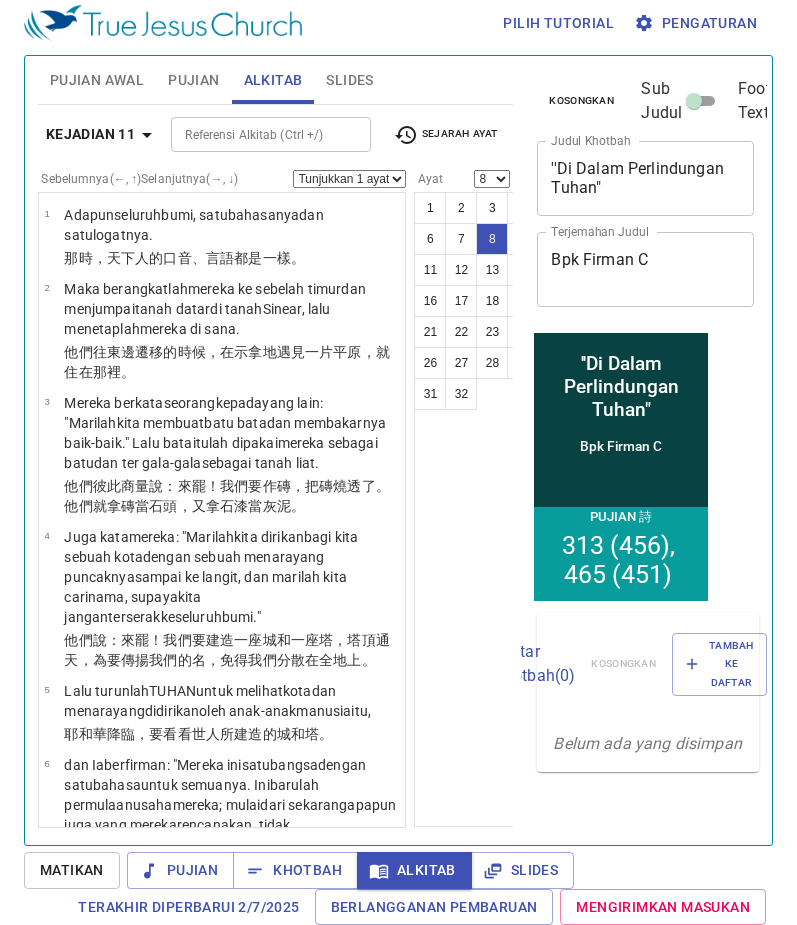 scroll, scrollTop: 9, scrollLeft: 0, axis: vertical 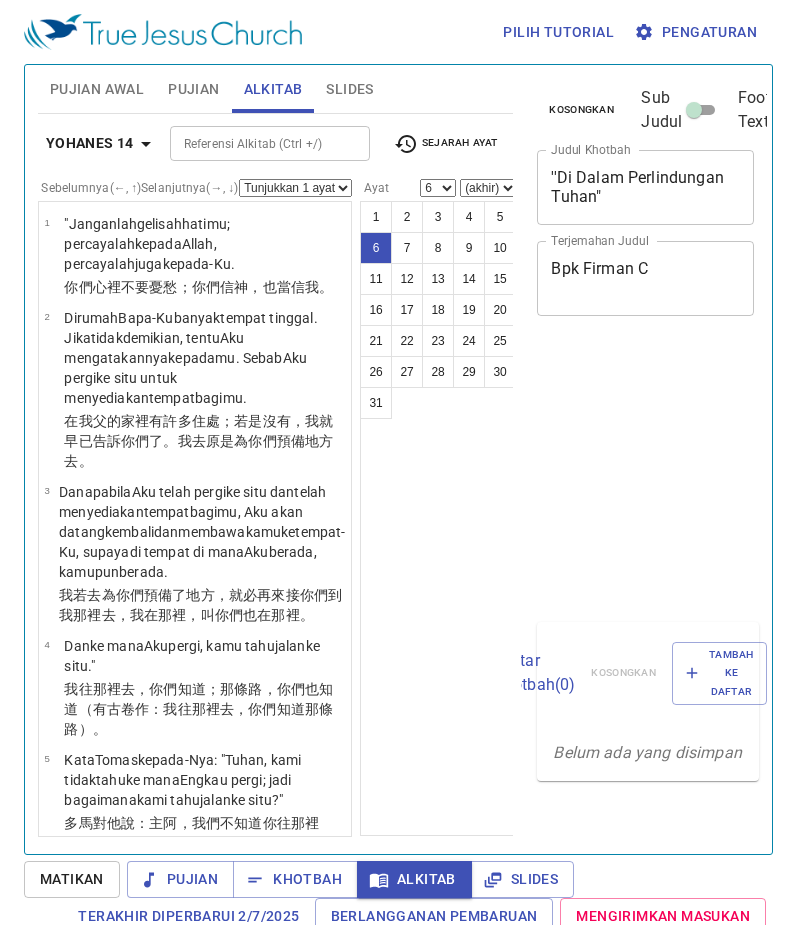 select on "6" 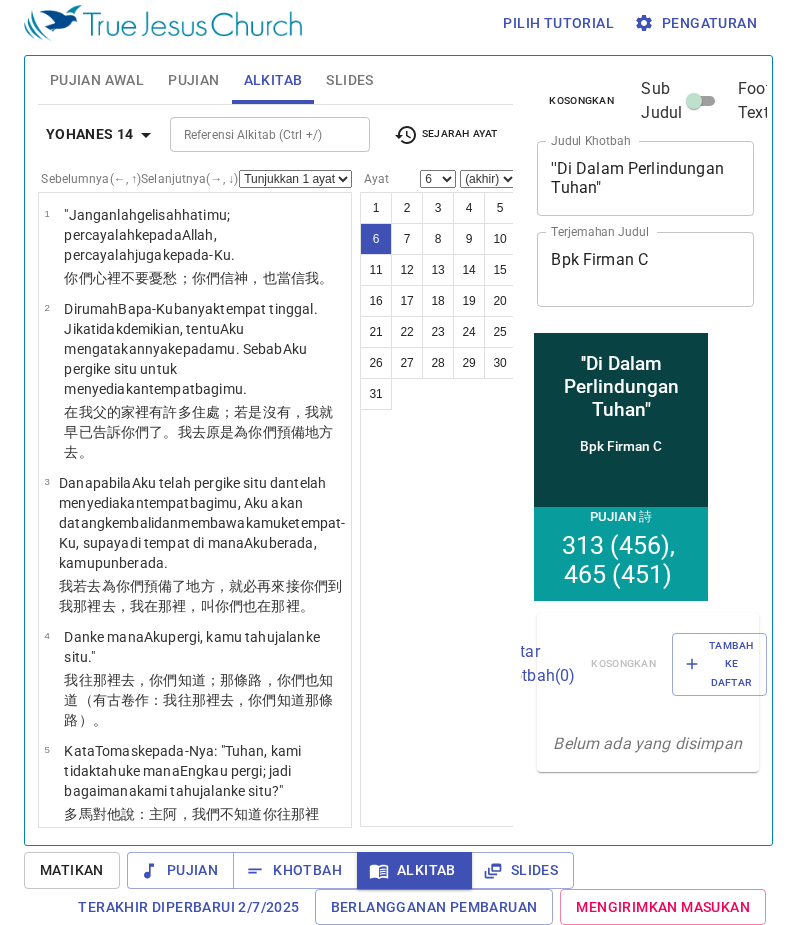 scroll, scrollTop: 9, scrollLeft: 0, axis: vertical 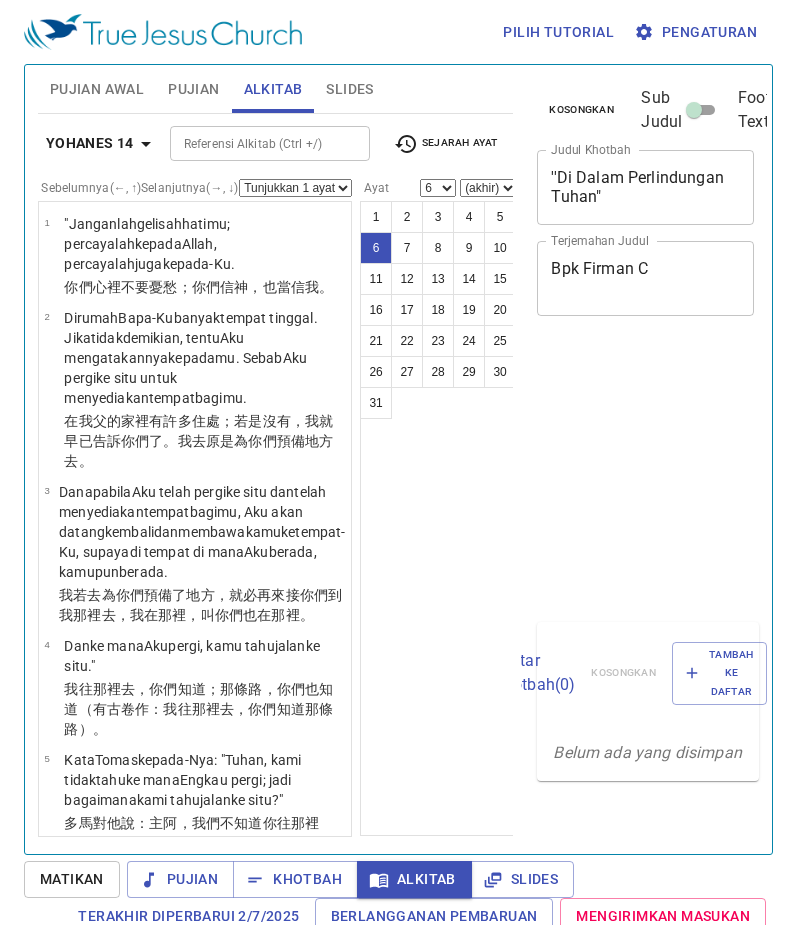 select on "6" 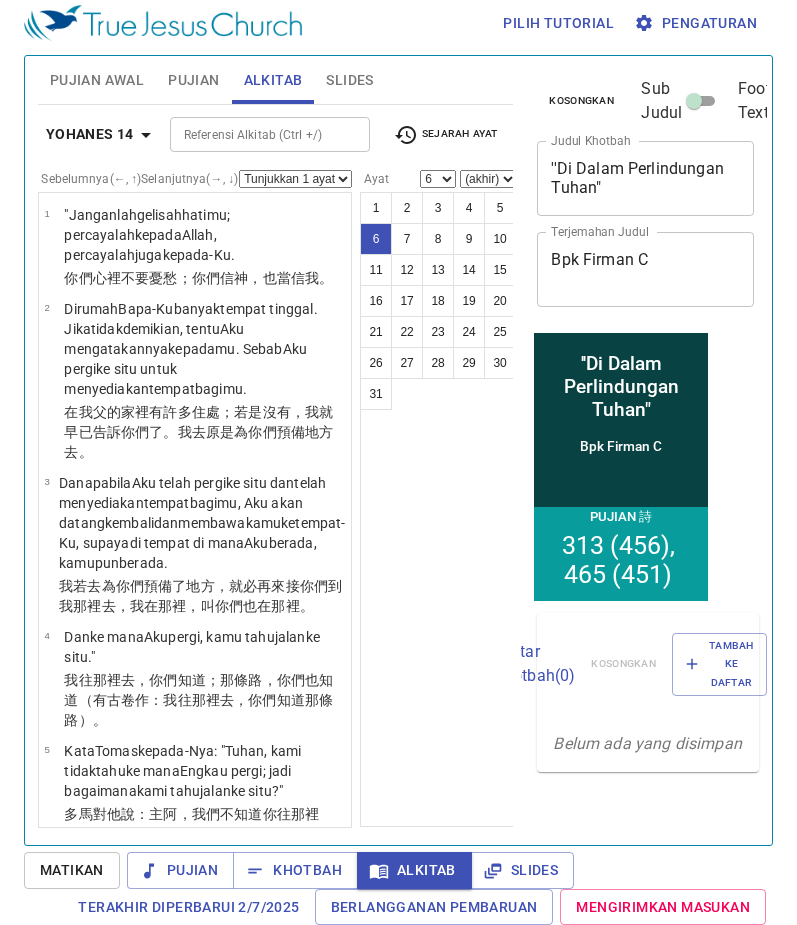 scroll, scrollTop: 9, scrollLeft: 0, axis: vertical 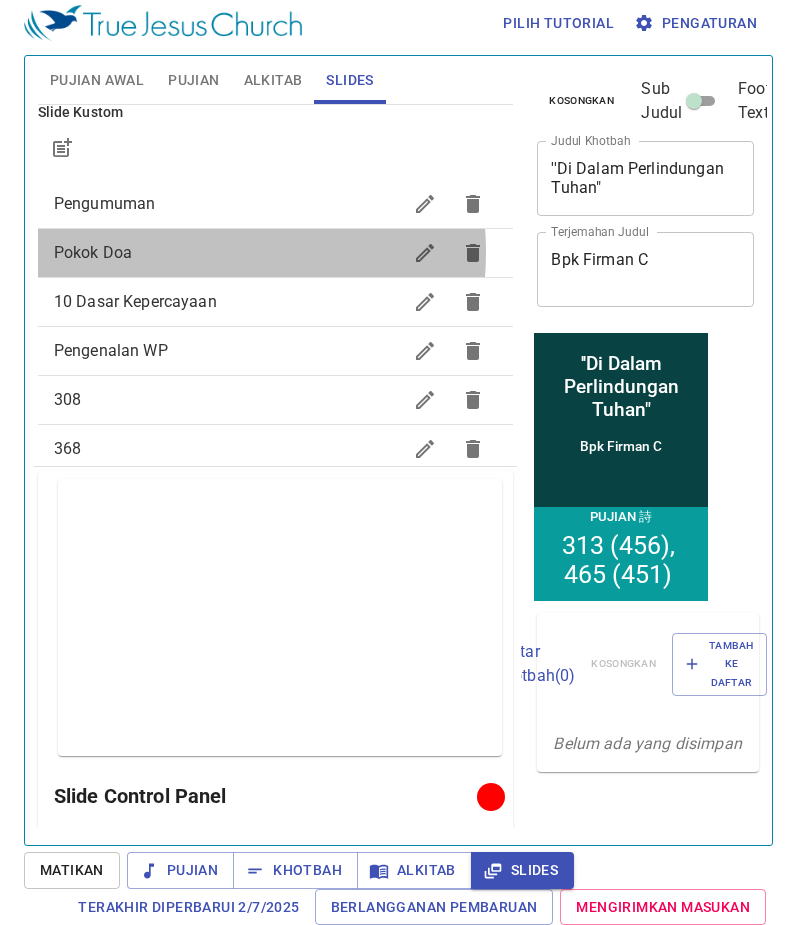 click on "Pokok Doa" at bounding box center (228, 253) 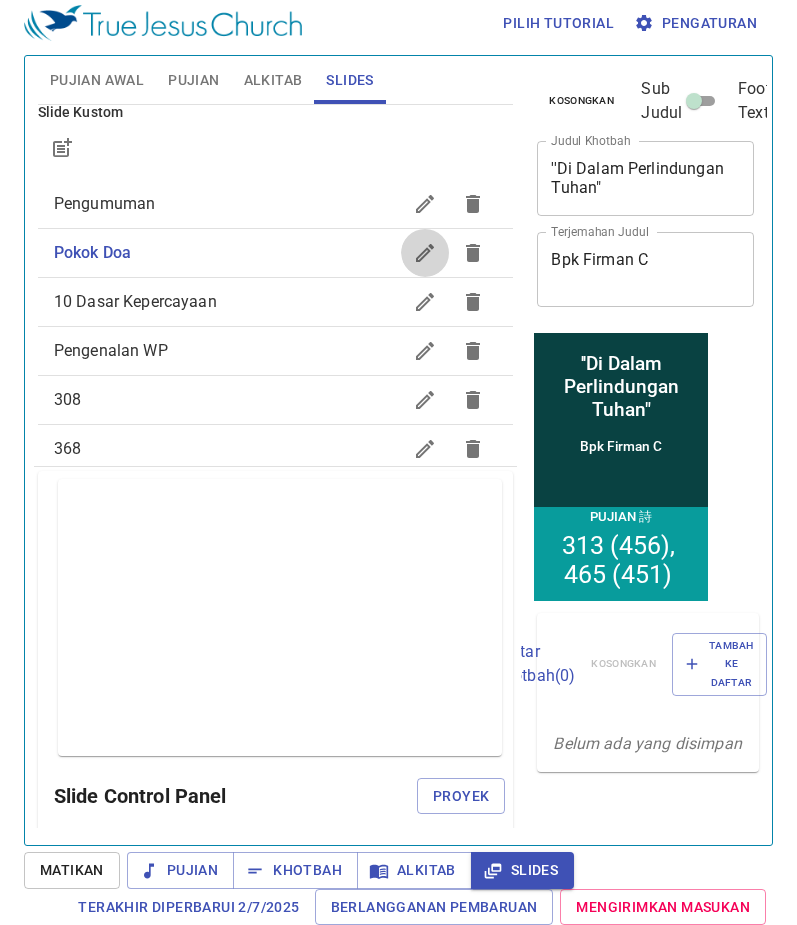 click 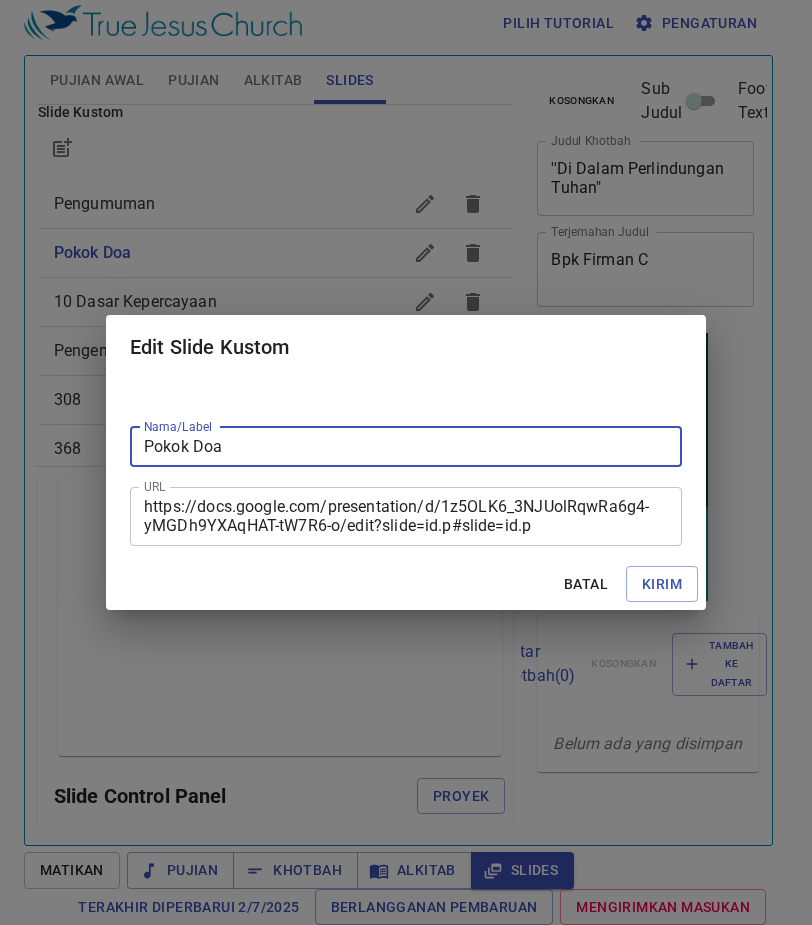 click on "Batal" at bounding box center (586, 584) 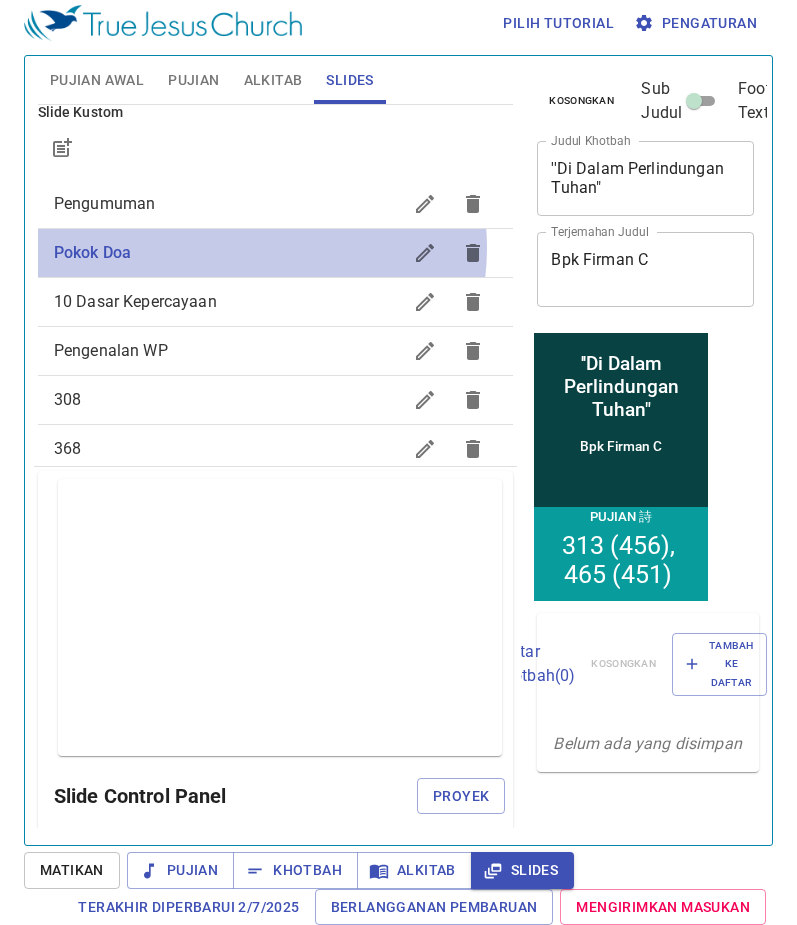 click on "Pokok Doa" at bounding box center (228, 253) 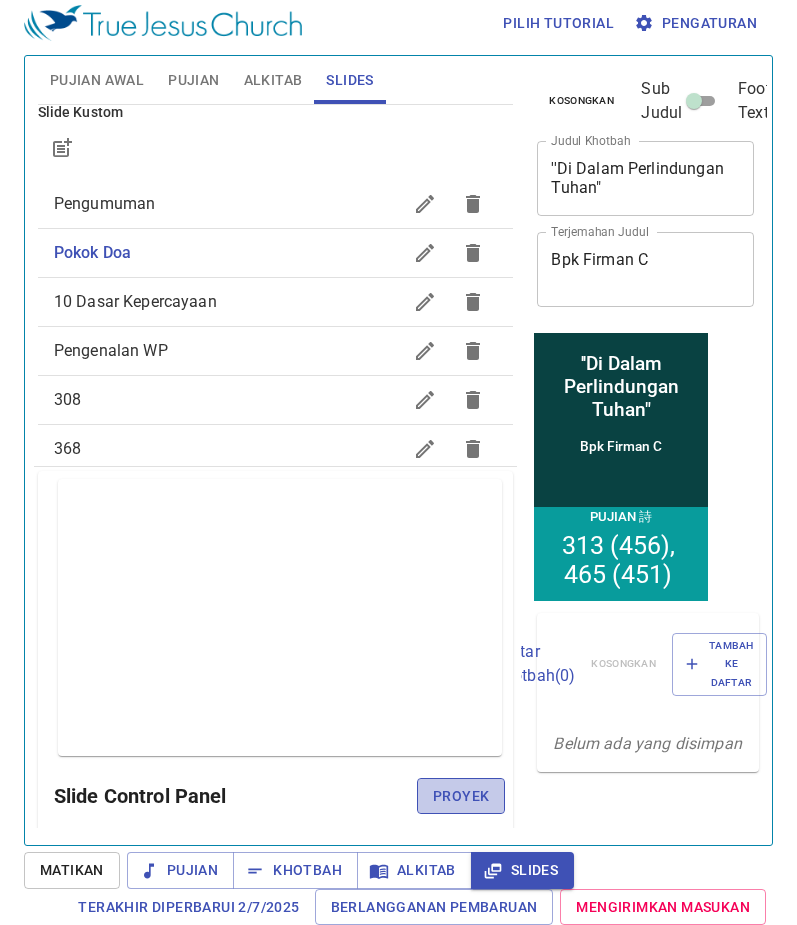 click on "Proyek" at bounding box center [461, 796] 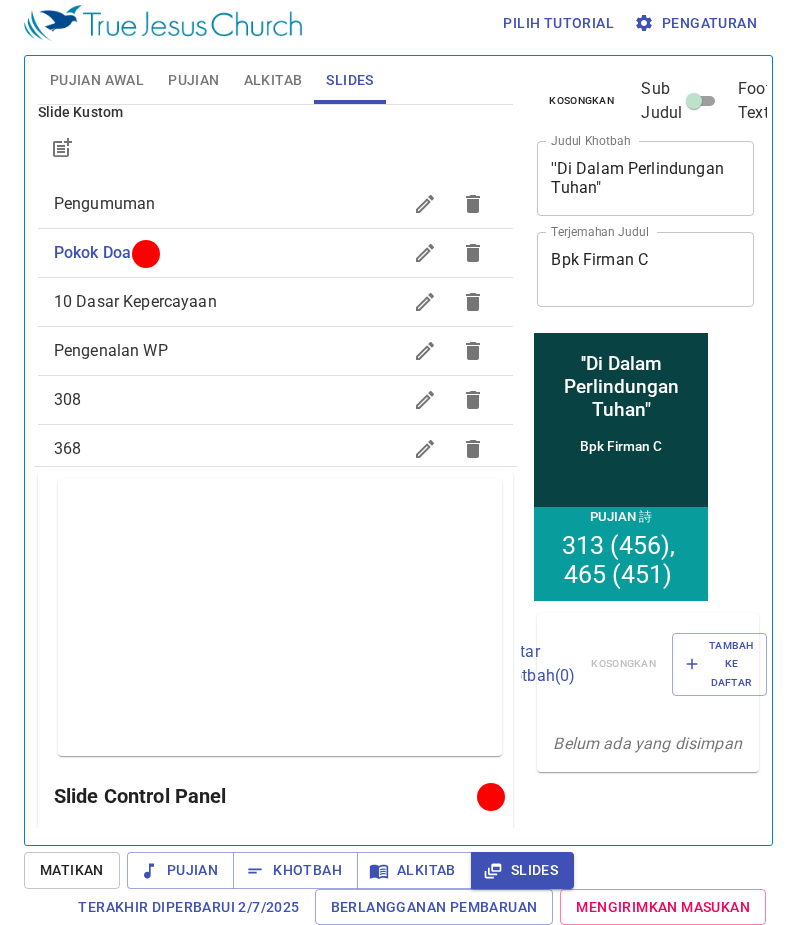 click on "Pujian Awal" at bounding box center [97, 80] 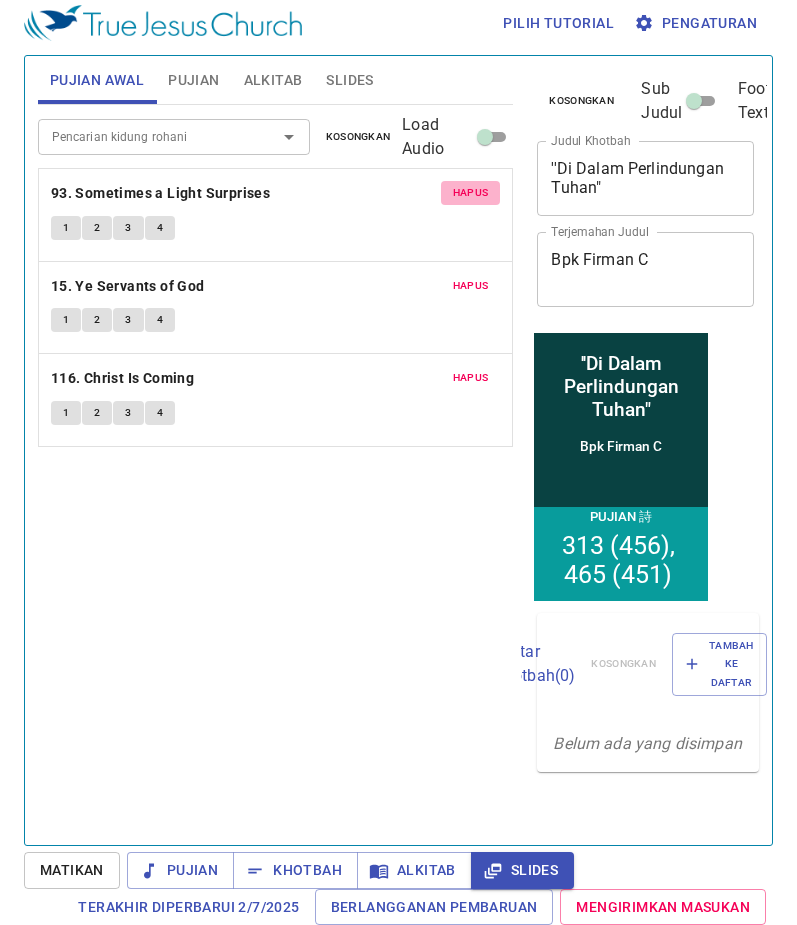click on "Hapus" at bounding box center [471, 193] 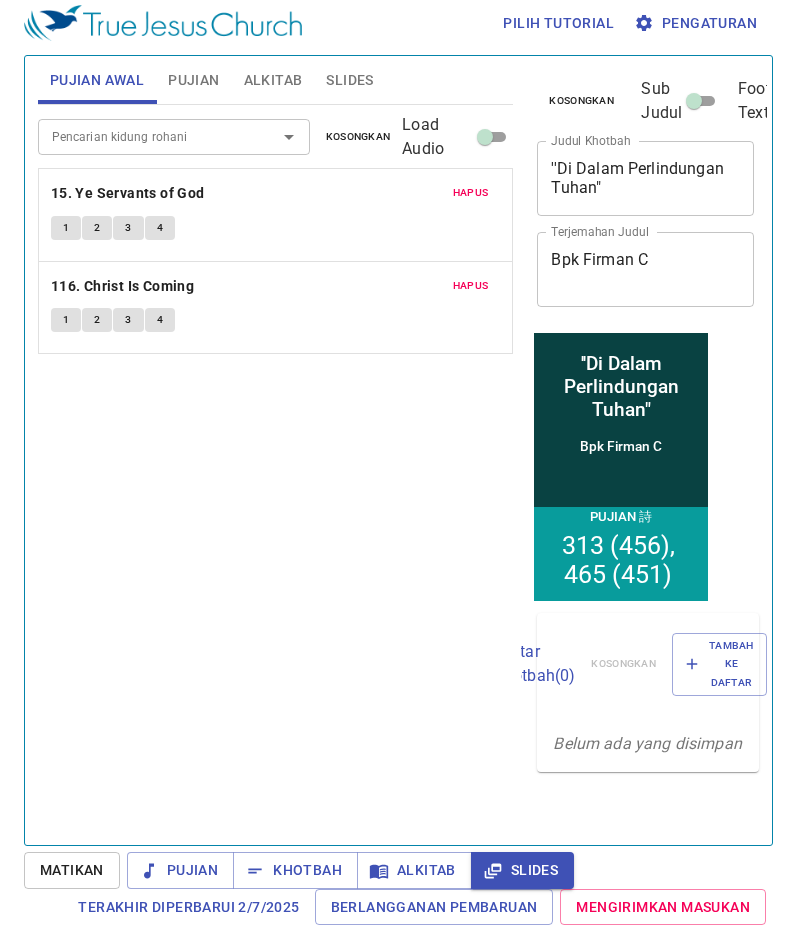 click on "Hapus" at bounding box center [471, 193] 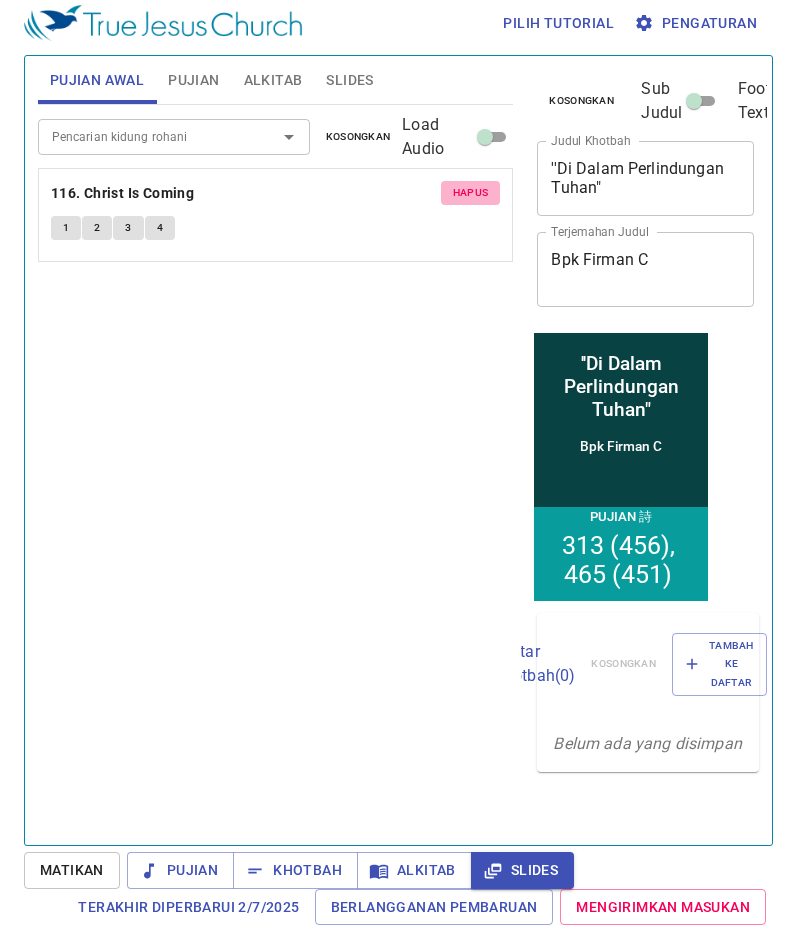 click on "Hapus" at bounding box center (471, 193) 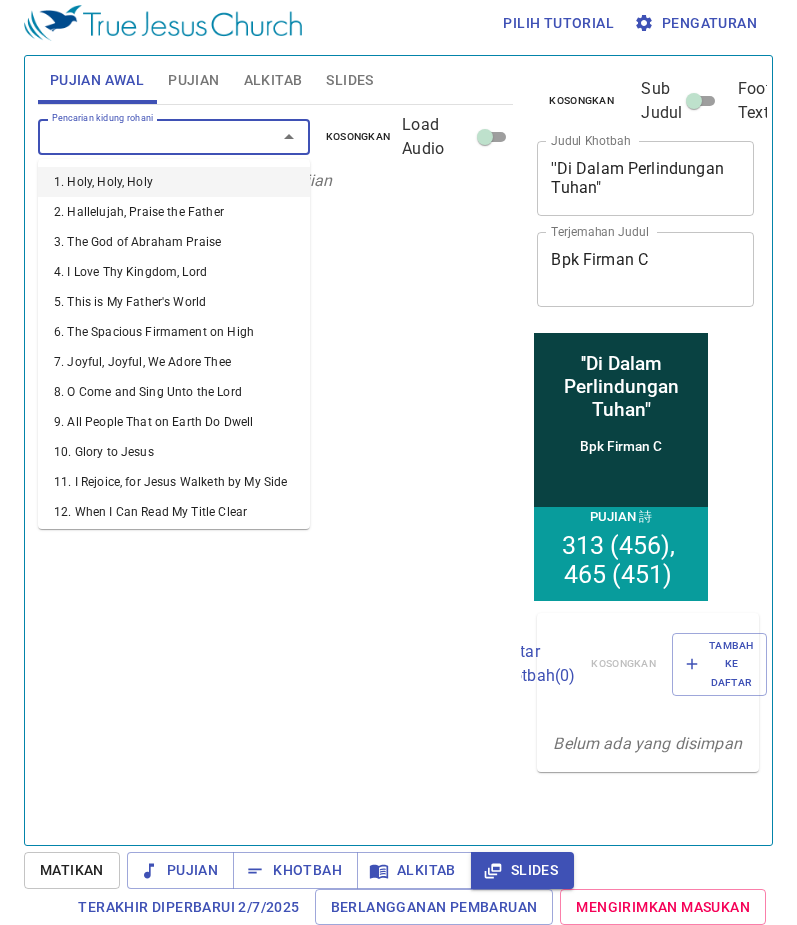 click on "Pencarian kidung rohani" at bounding box center (144, 136) 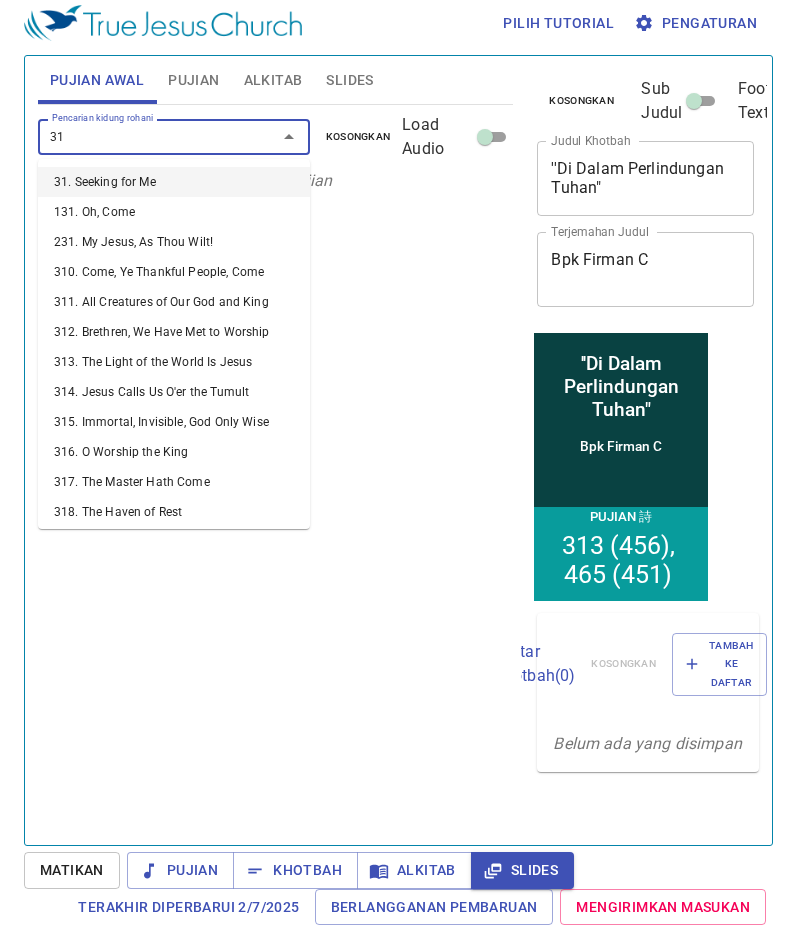 type on "314" 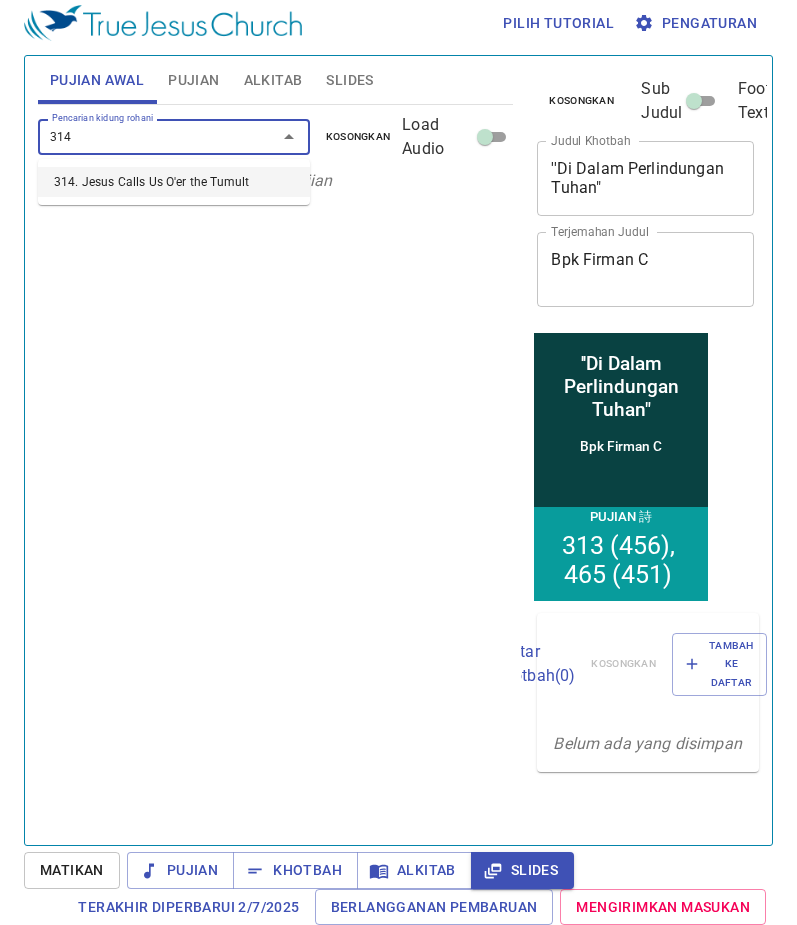 click on "314. Jesus Calls Us O'er the Tumult" at bounding box center [174, 182] 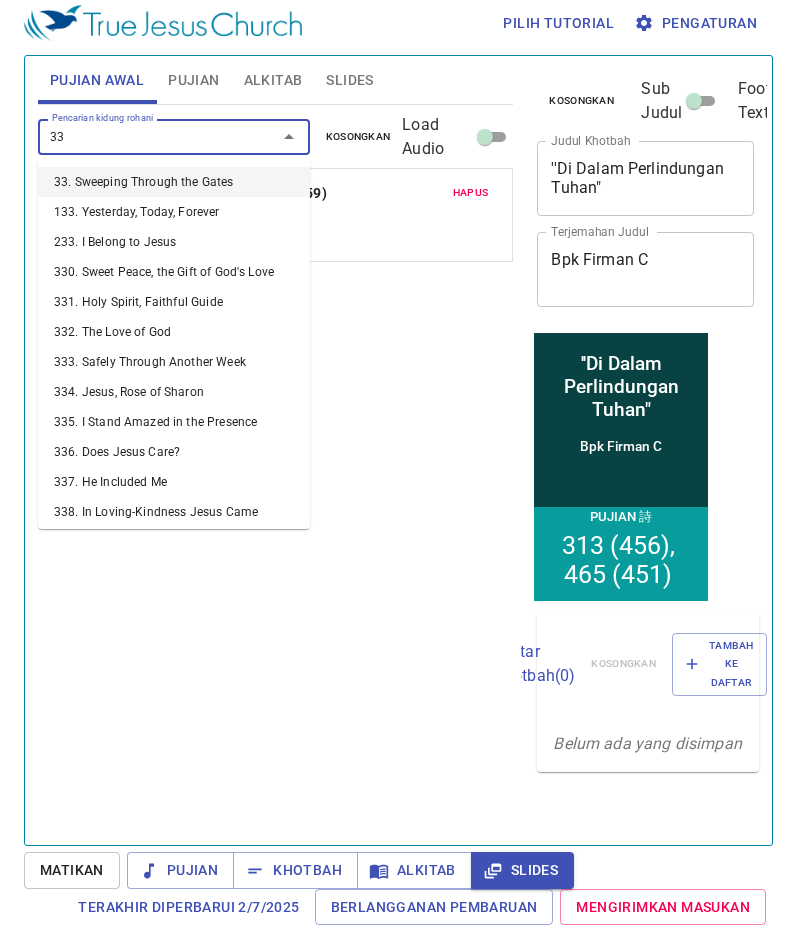 type on "332" 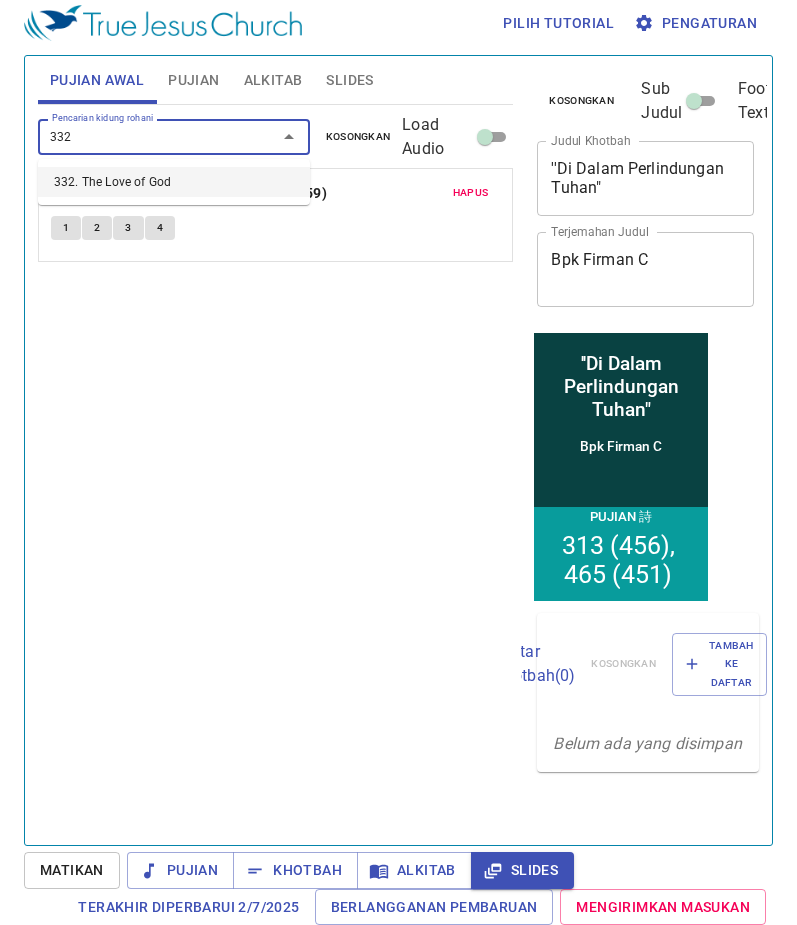click on "332. The Love of God" at bounding box center (174, 182) 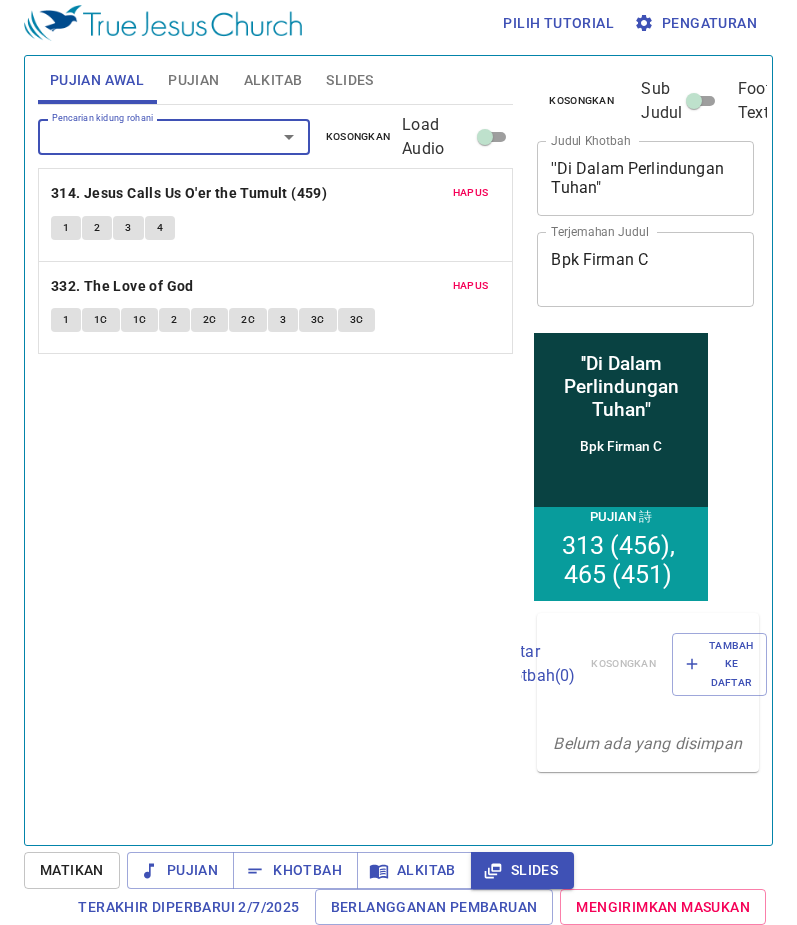 type on "1" 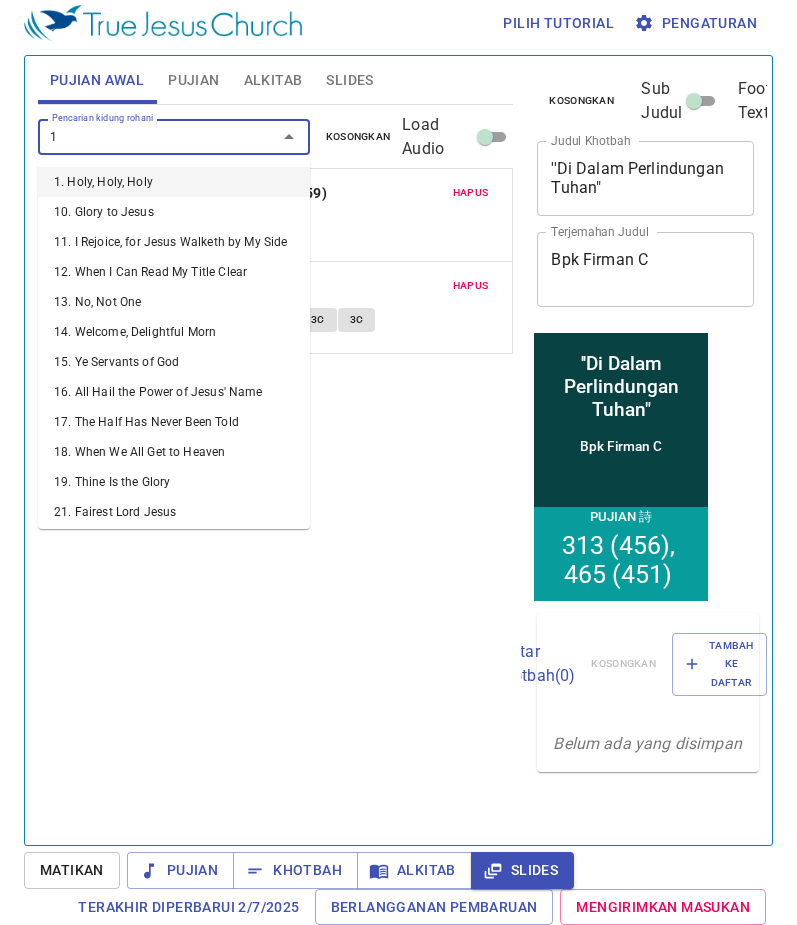 click on "1. Holy, Holy, Holy" at bounding box center (174, 182) 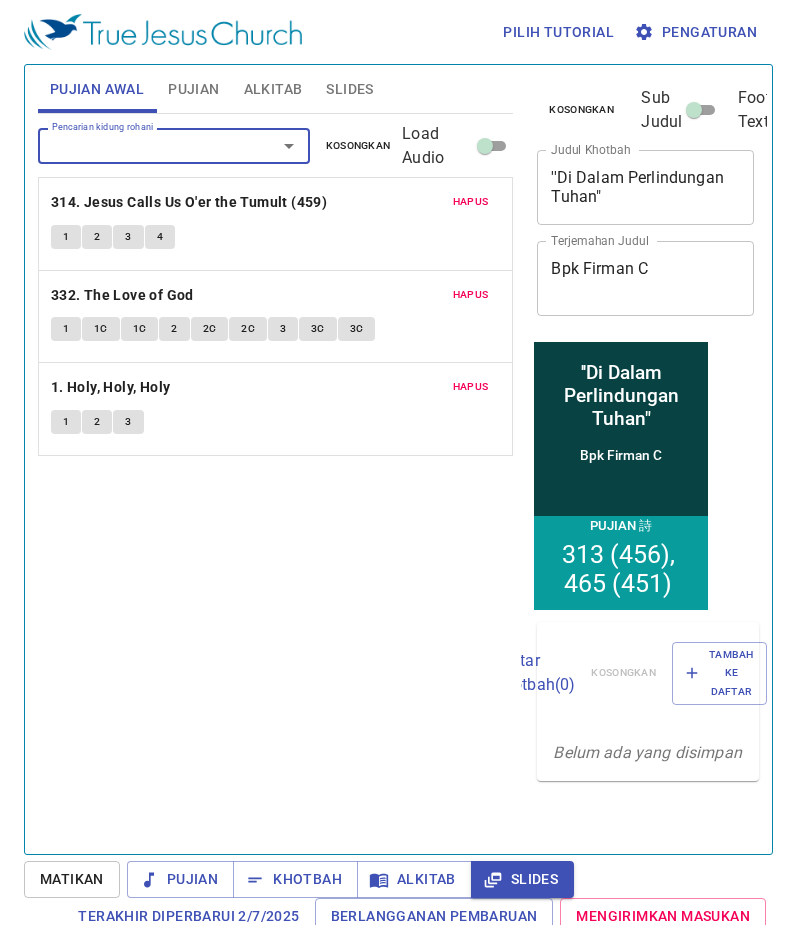scroll, scrollTop: 9, scrollLeft: 0, axis: vertical 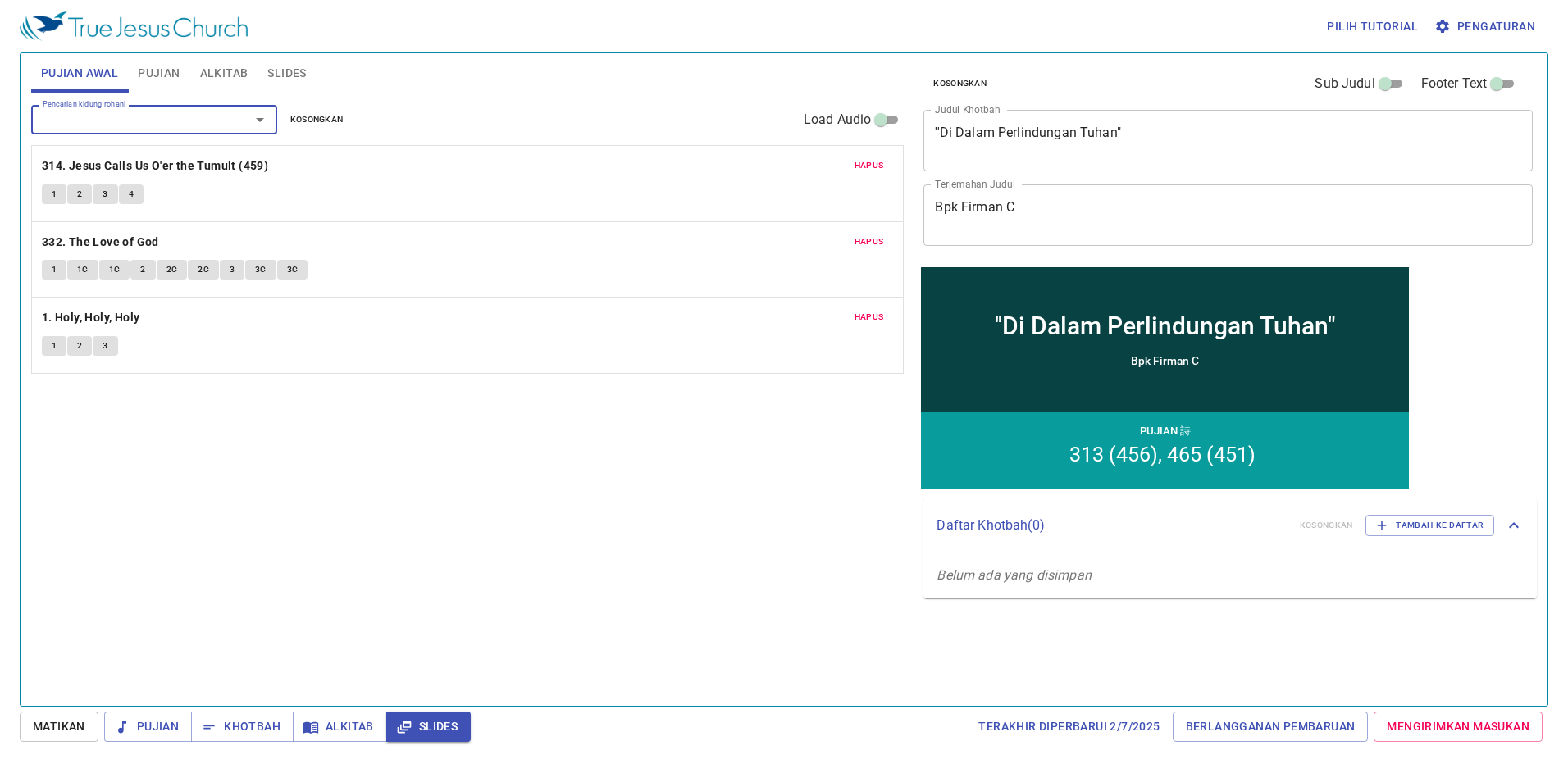 click on "Slides" at bounding box center [286, 73] 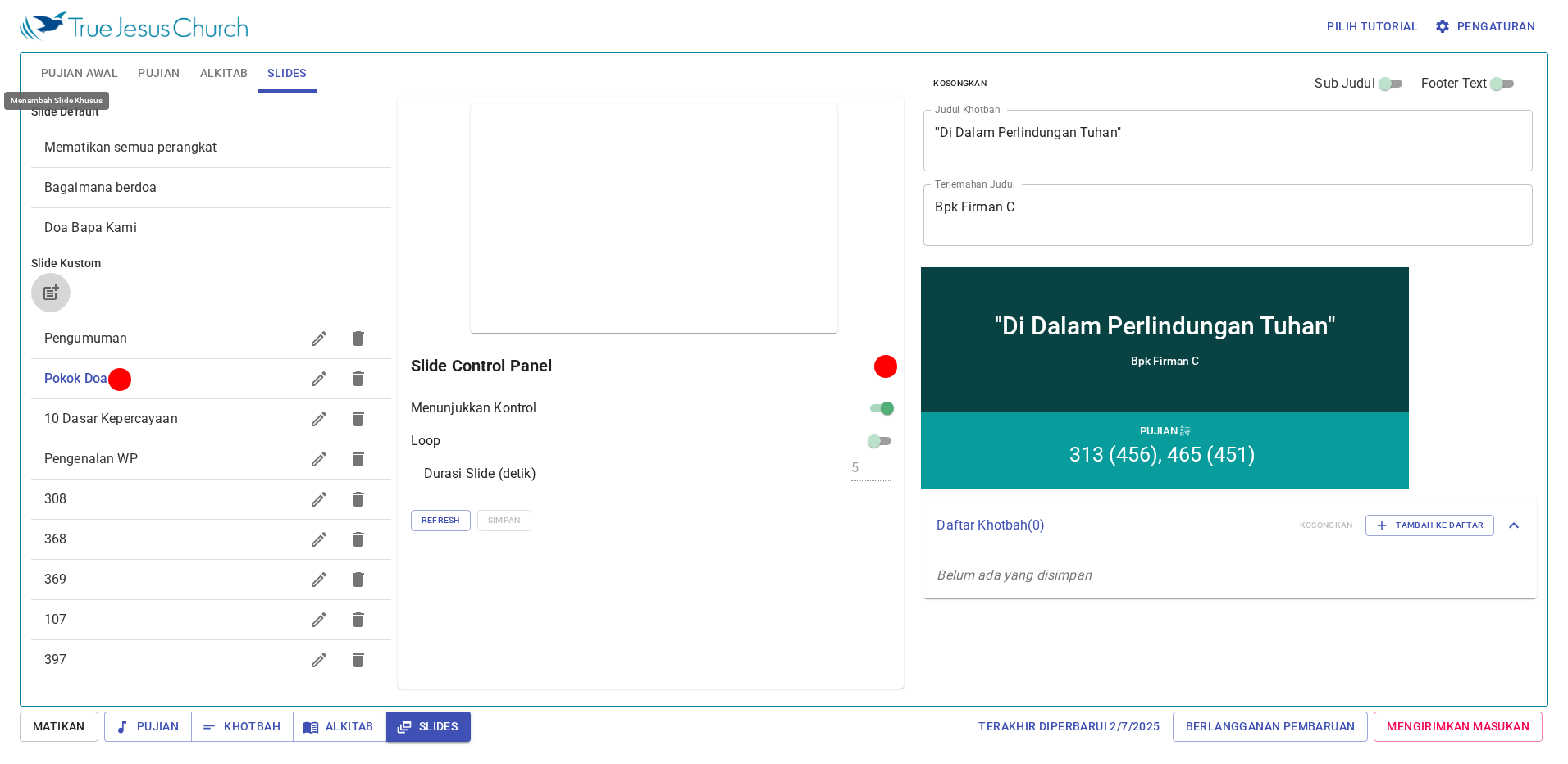 click 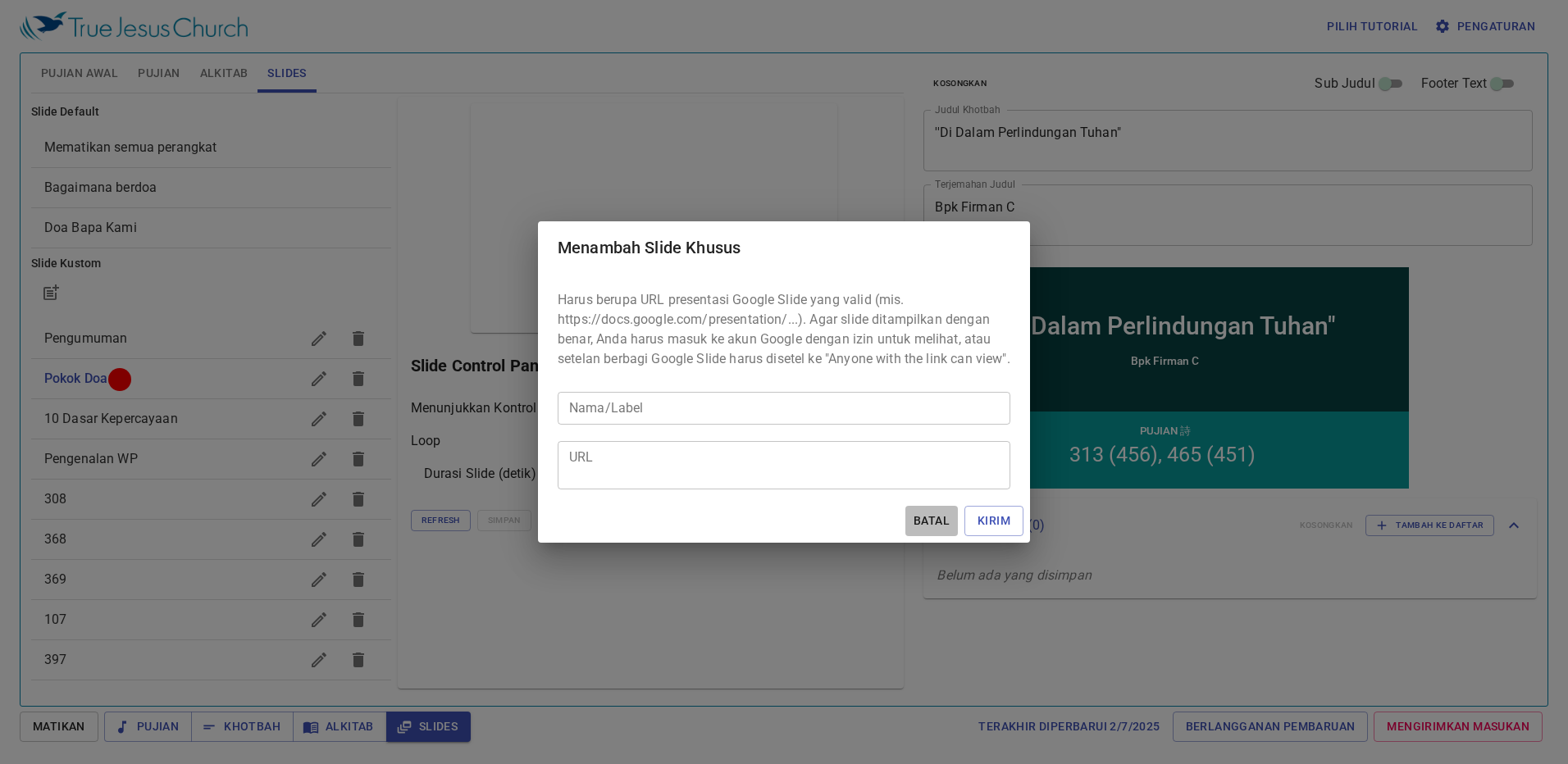 click on "Batal" at bounding box center [932, 521] 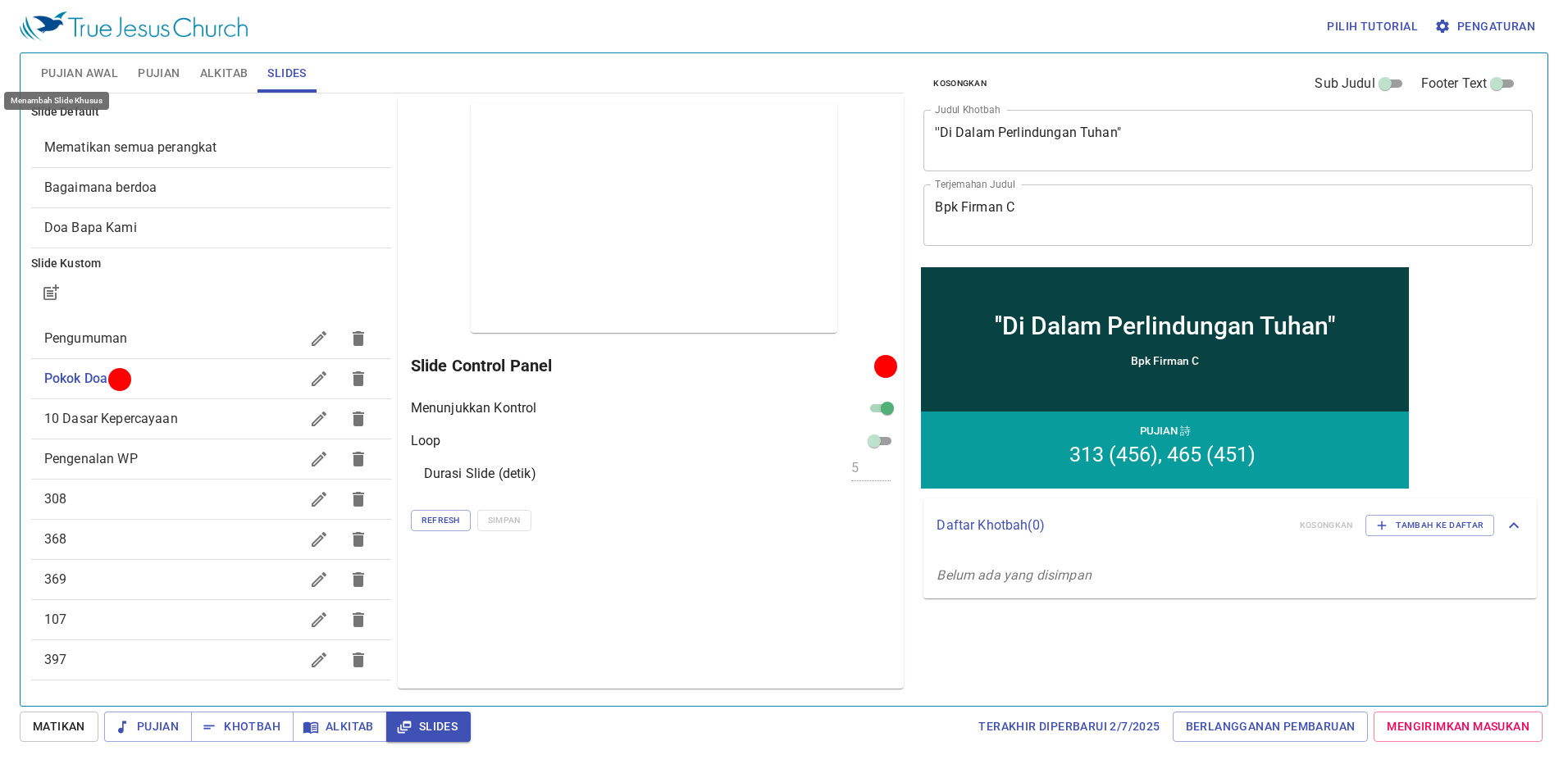 click on "Pujian" at bounding box center [158, 73] 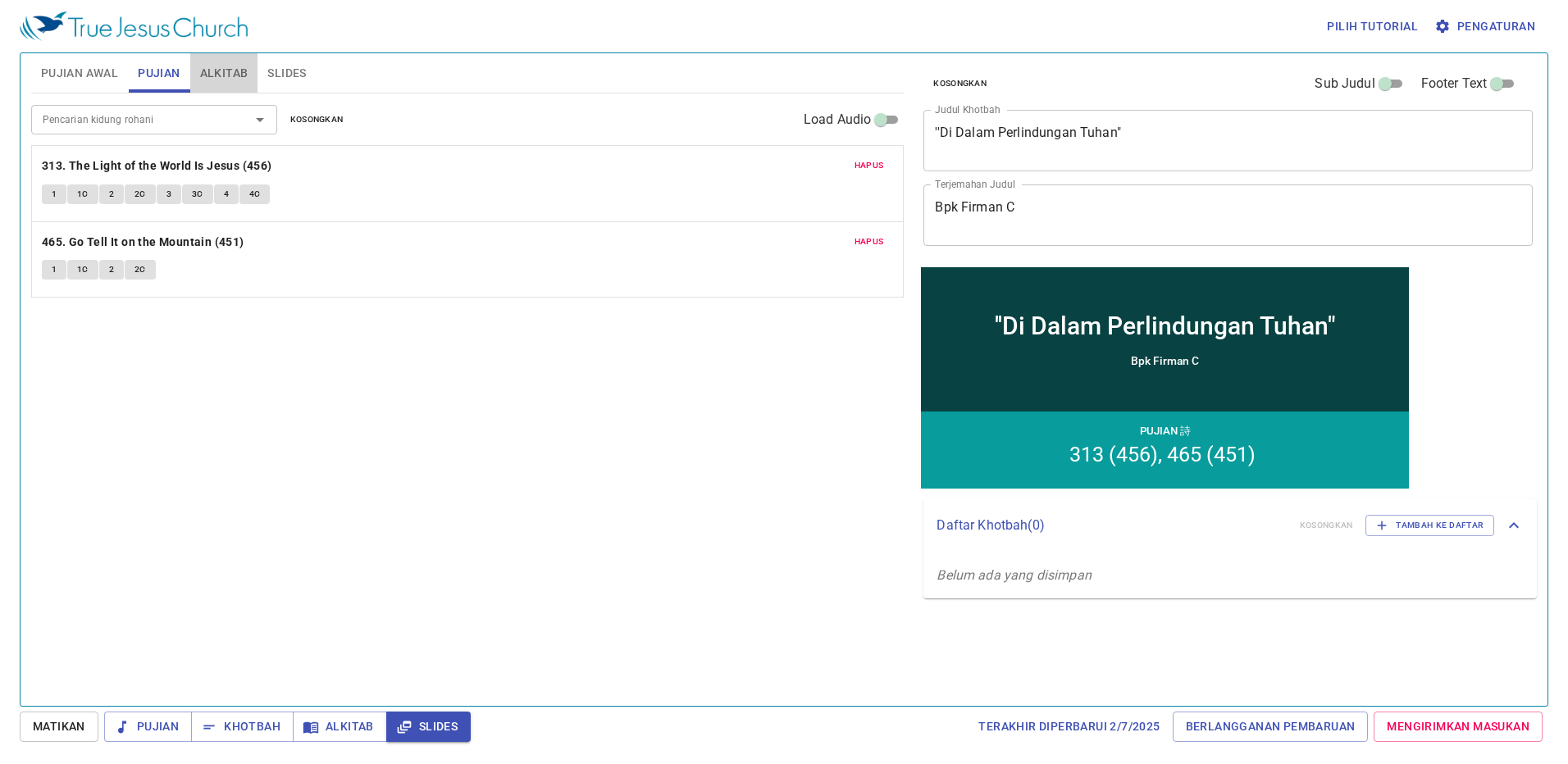 click on "Alkitab" at bounding box center [224, 73] 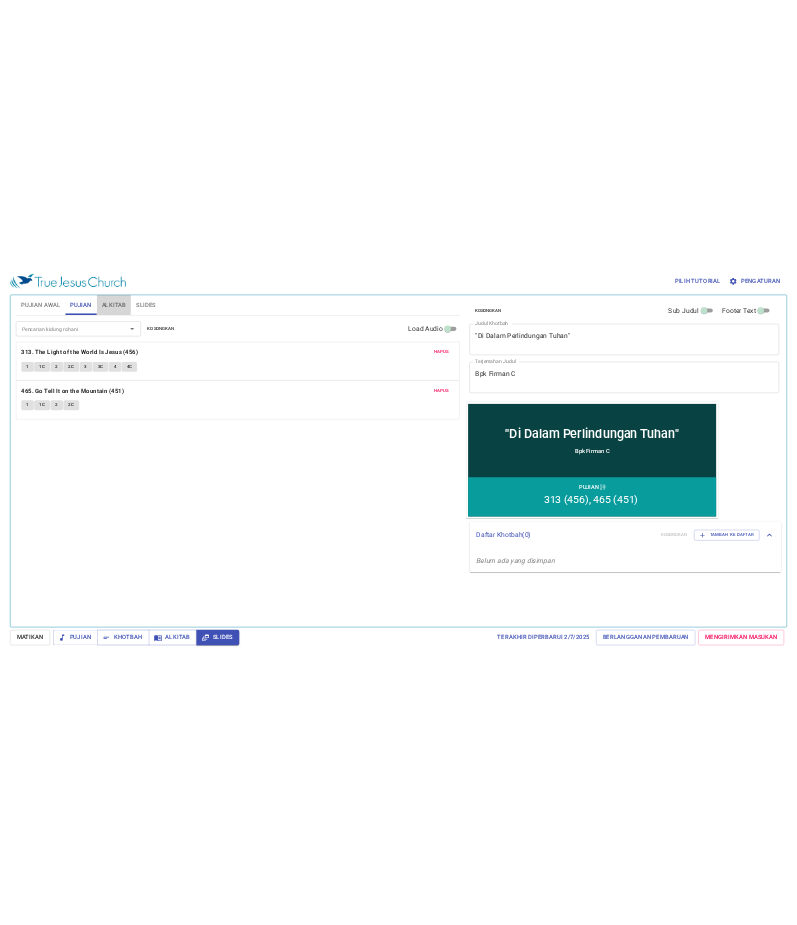 scroll, scrollTop: 0, scrollLeft: 0, axis: both 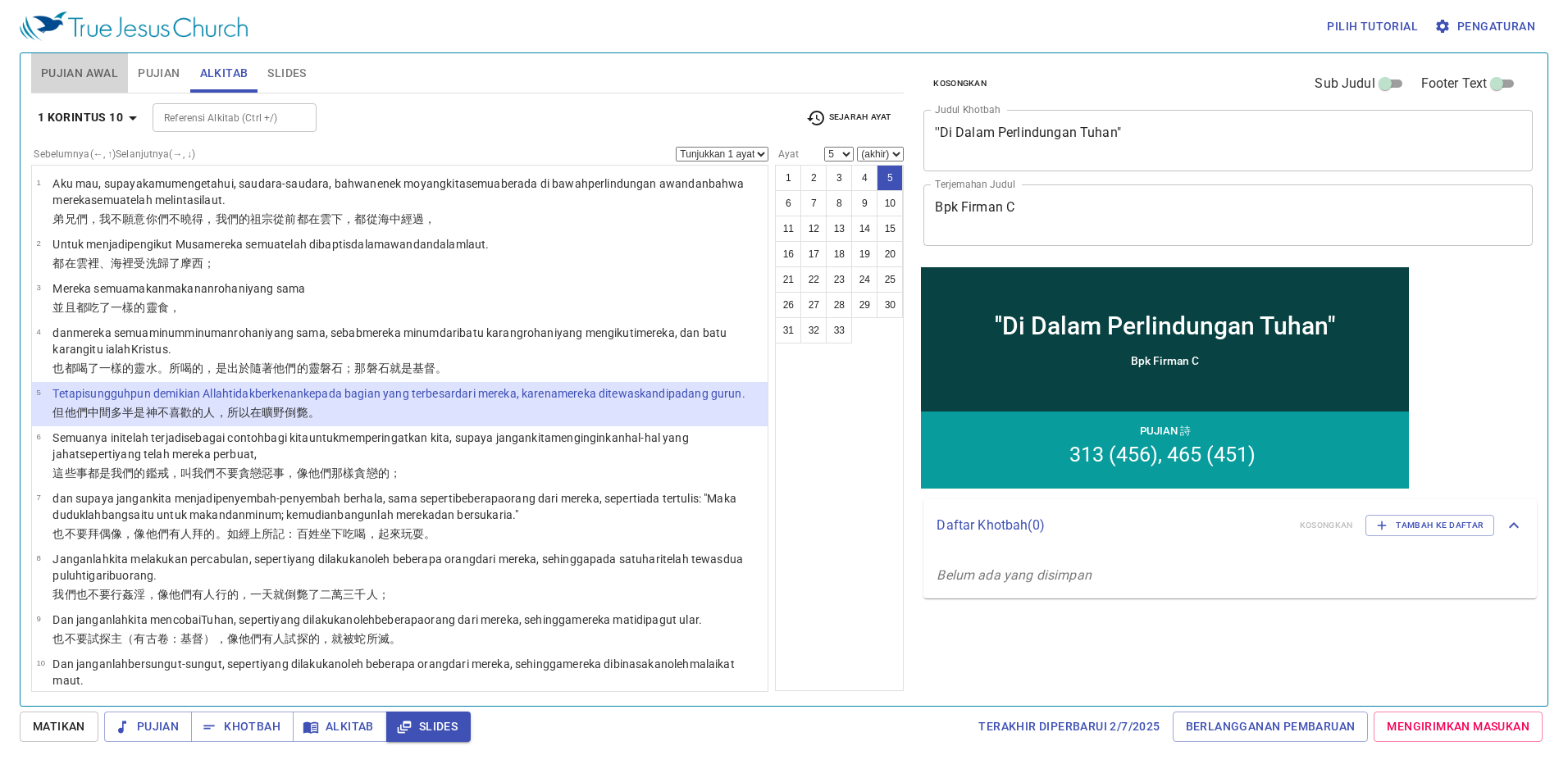 click on "Pujian Awal" at bounding box center [80, 73] 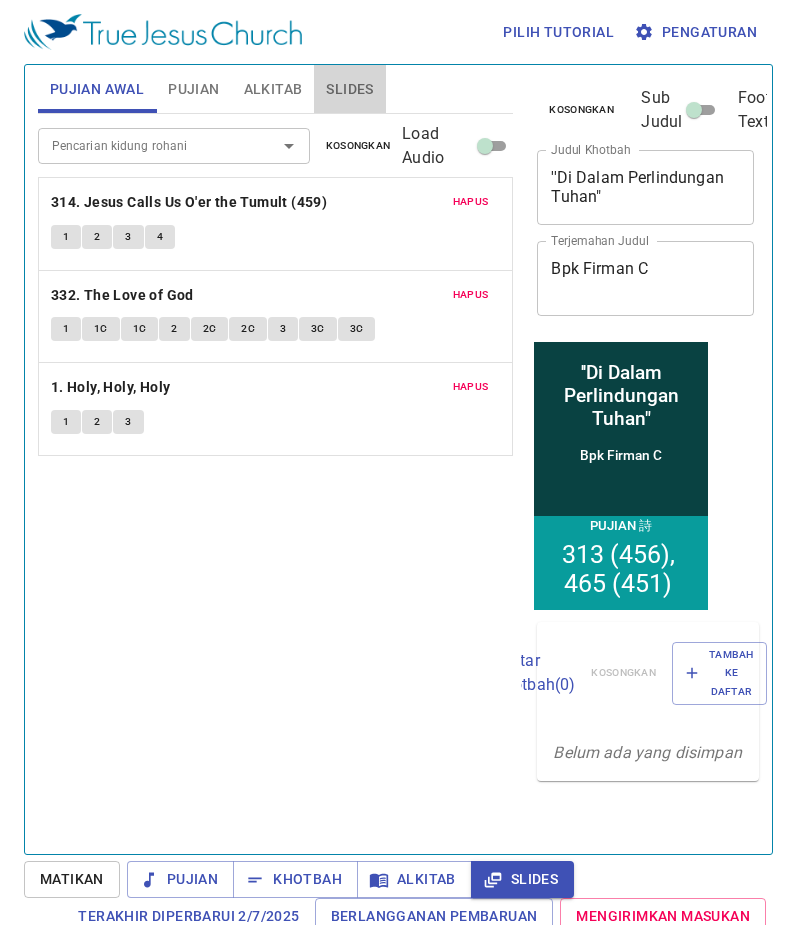 click on "Slides" at bounding box center [349, 89] 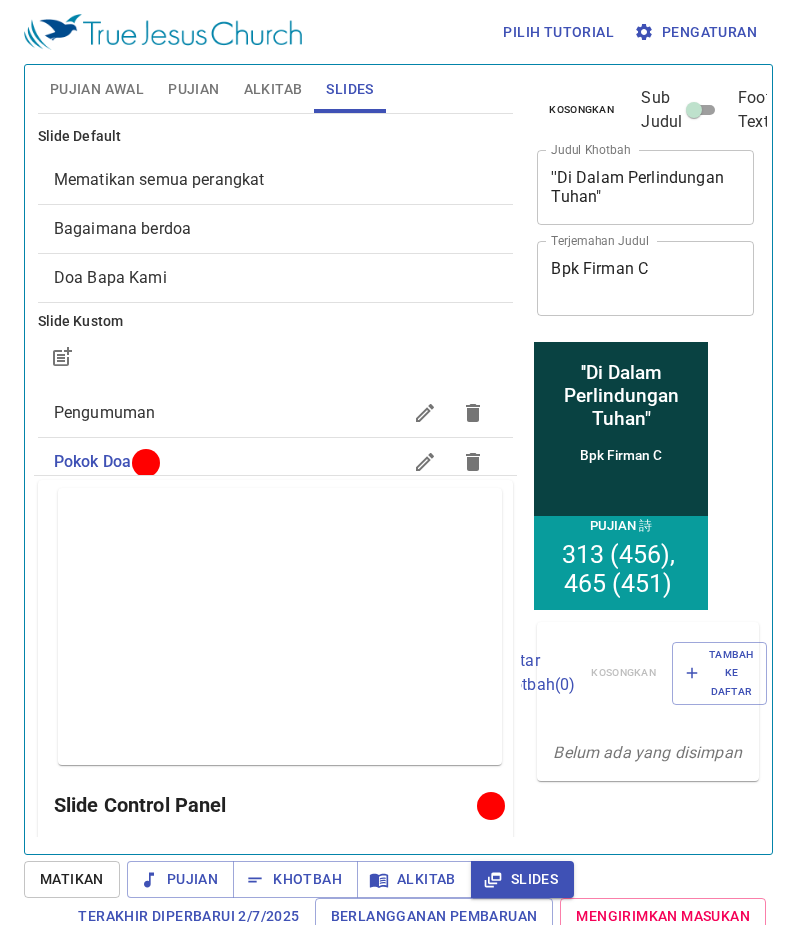 scroll, scrollTop: 0, scrollLeft: 0, axis: both 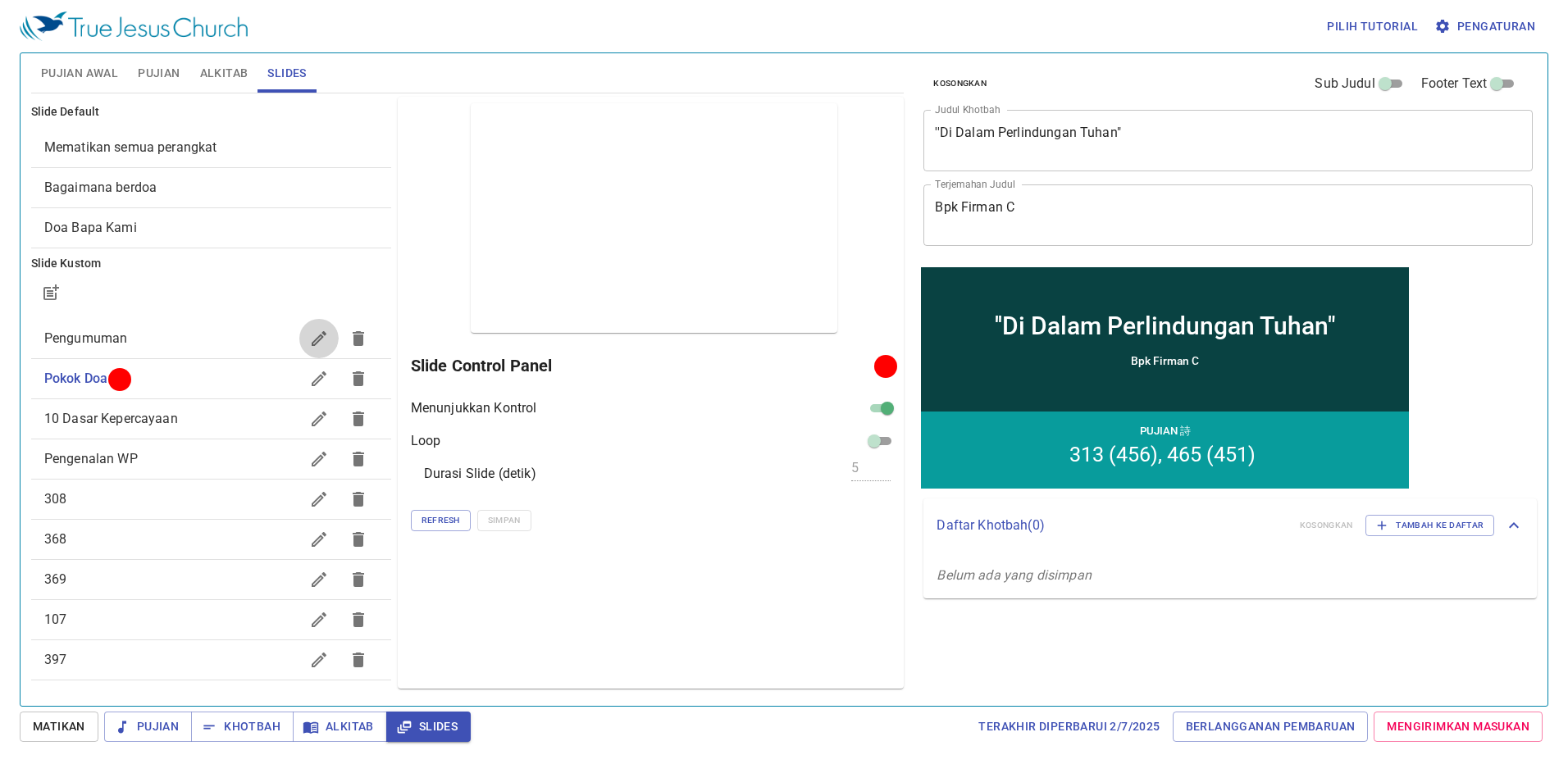 click 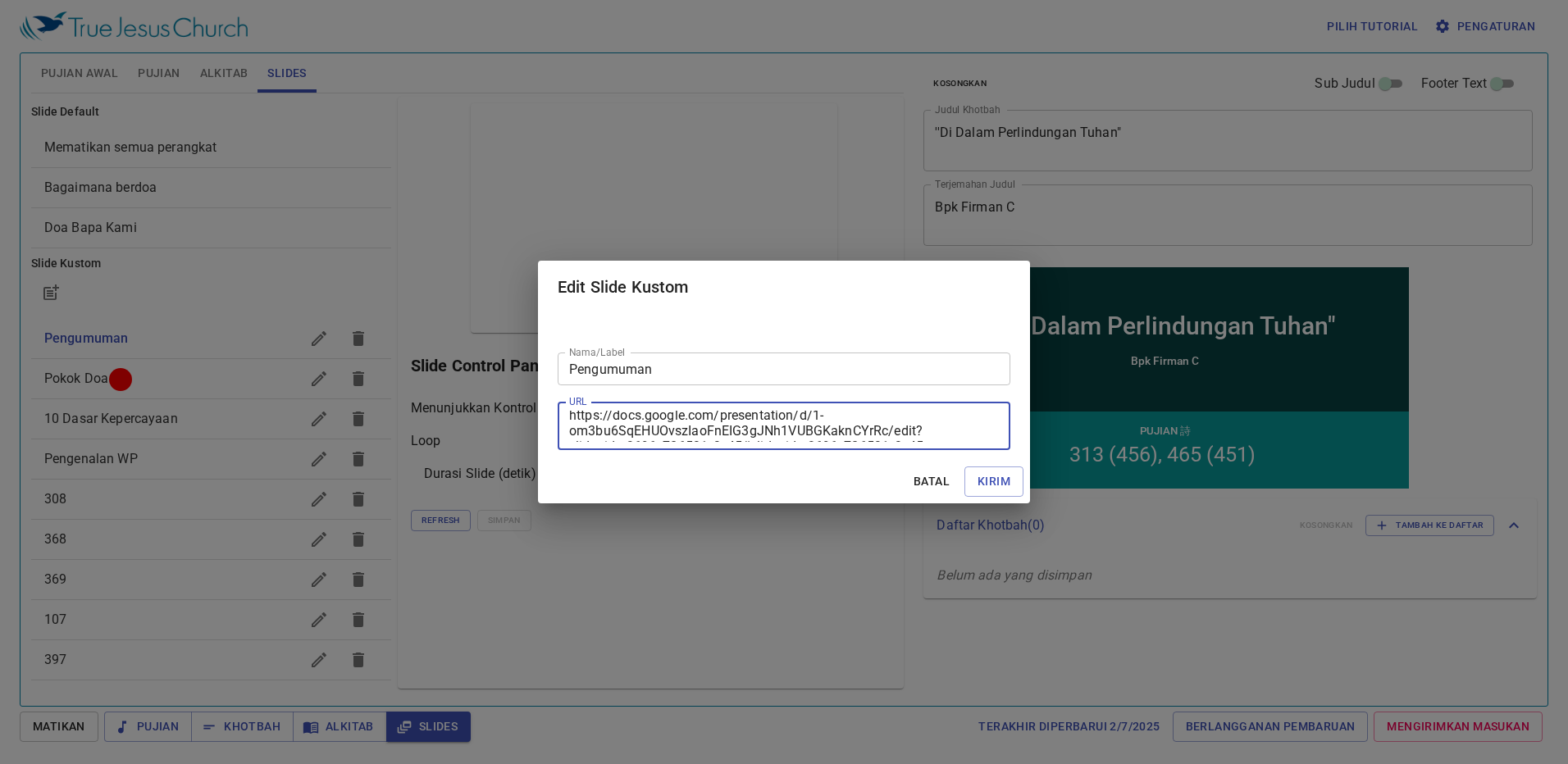 scroll, scrollTop: 0, scrollLeft: 0, axis: both 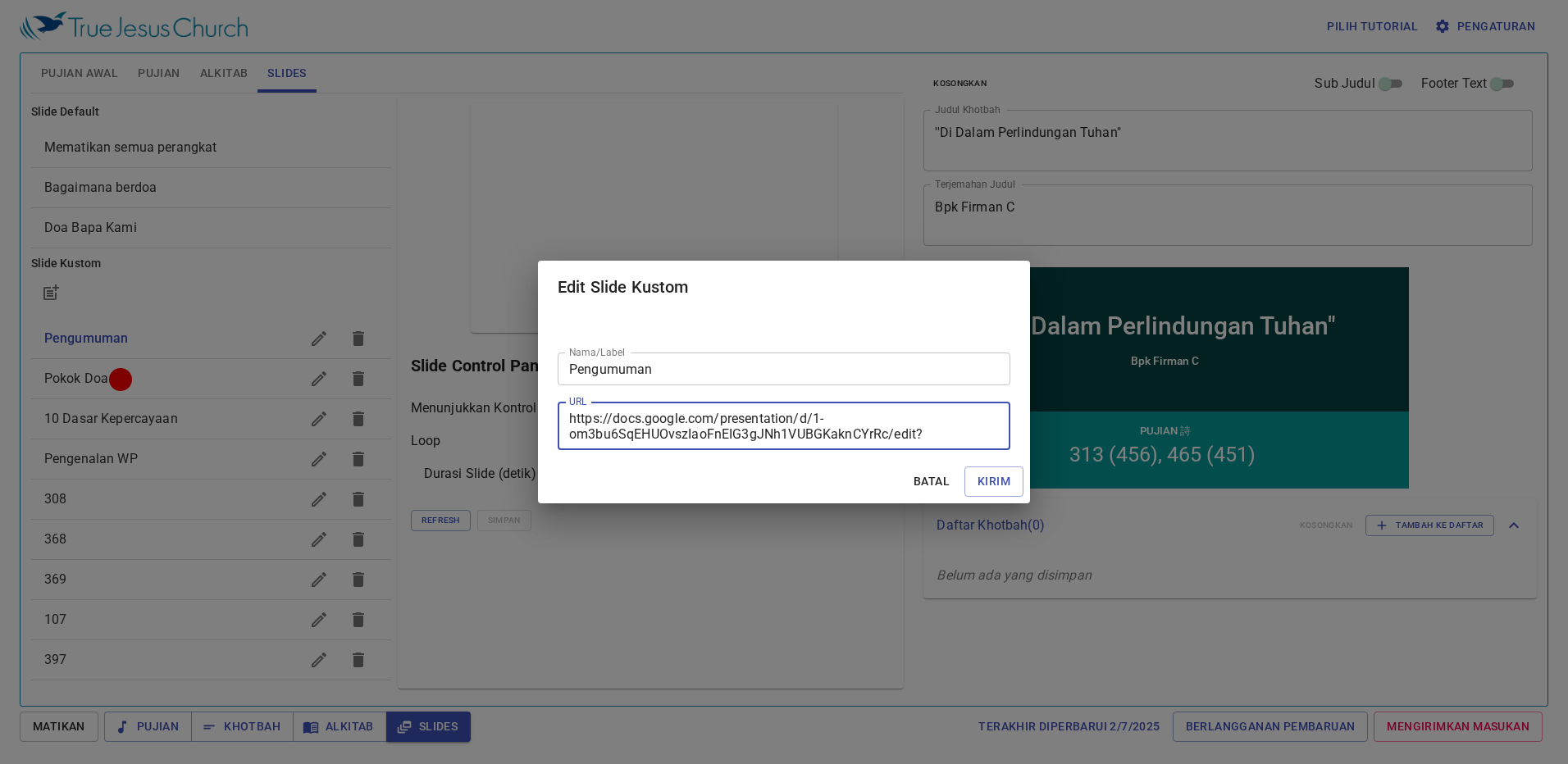 drag, startPoint x: 933, startPoint y: 432, endPoint x: 557, endPoint y: 412, distance: 376.532 